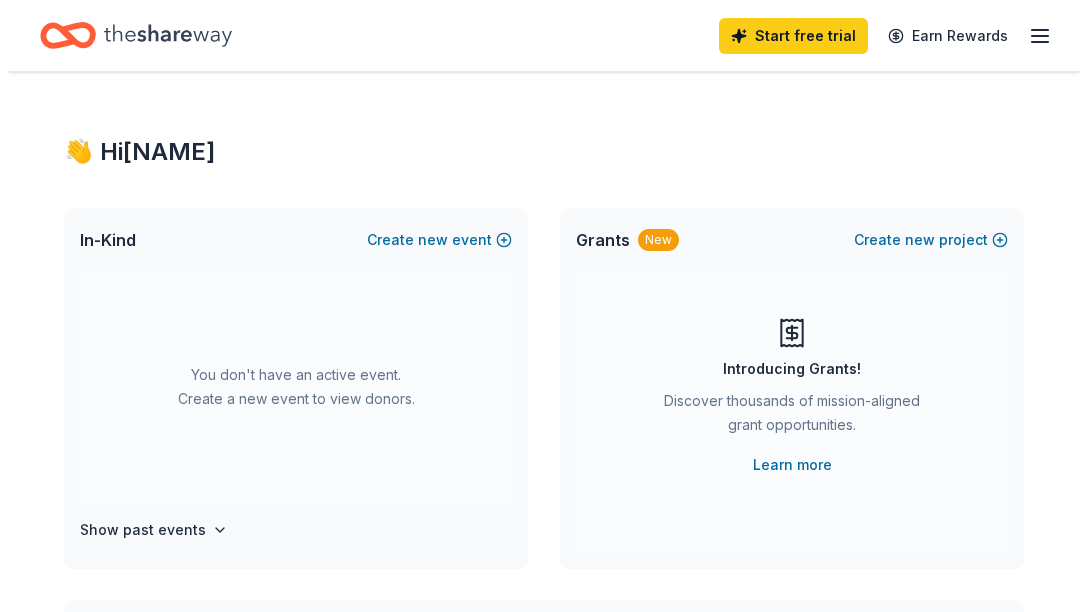 scroll, scrollTop: 0, scrollLeft: 0, axis: both 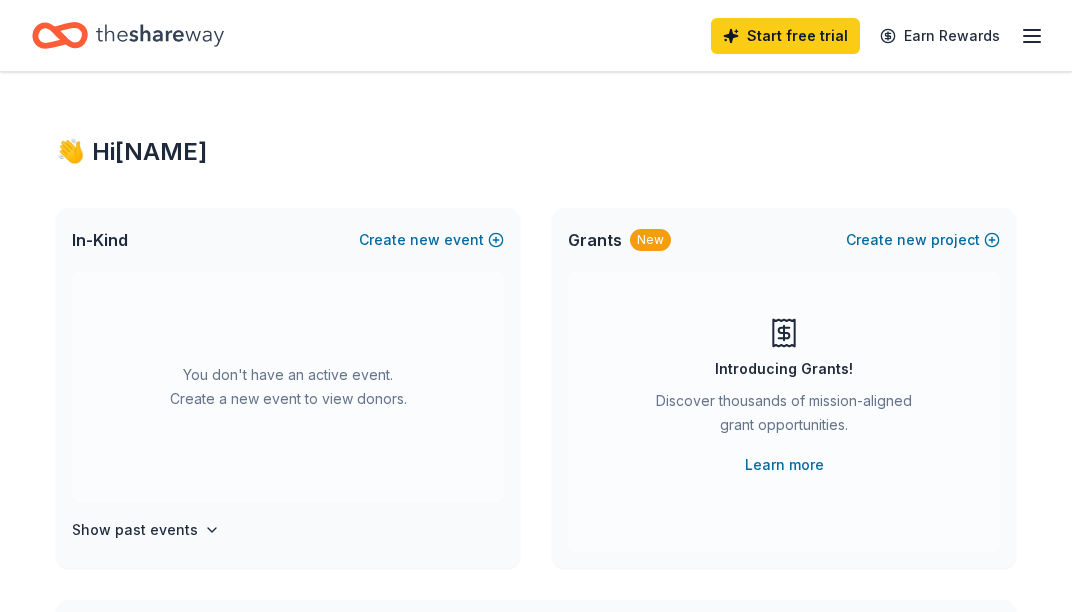 click 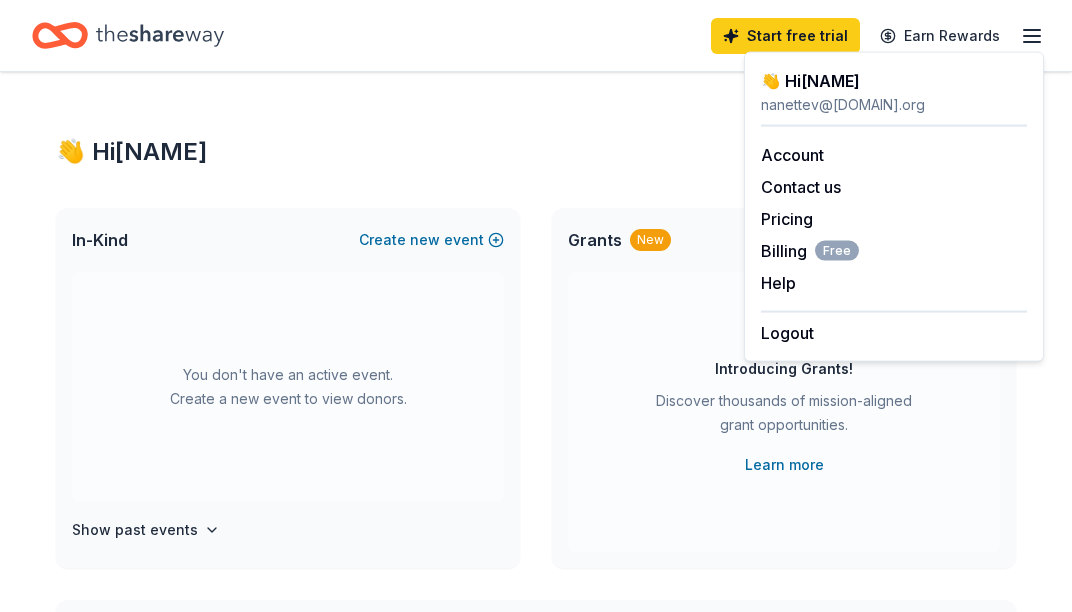 click on "You don't have an active event. Create a new event to view donors." at bounding box center [288, 387] 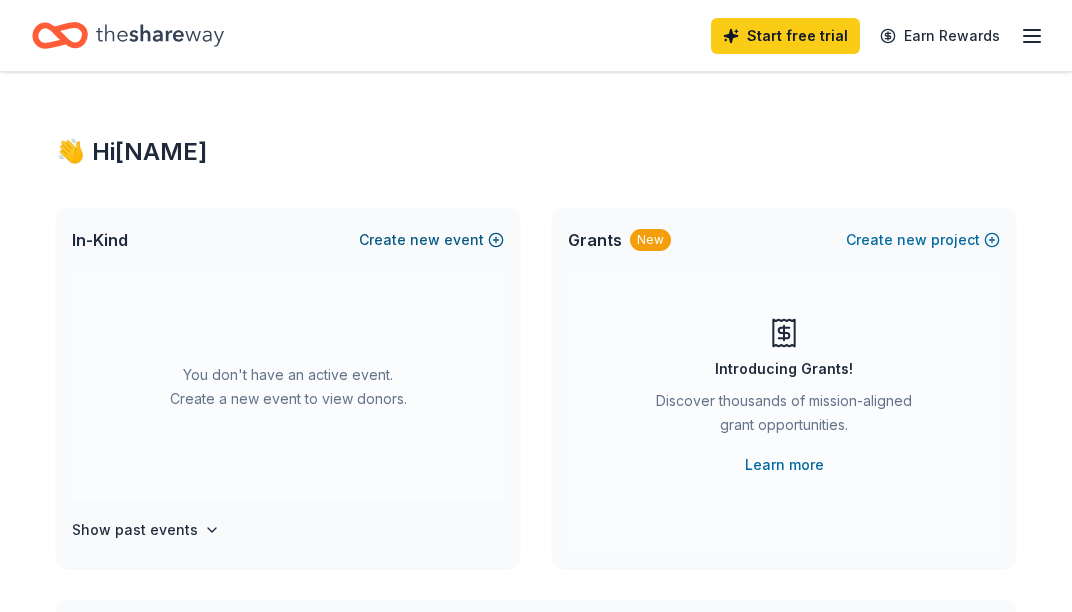 click on "new" at bounding box center [425, 240] 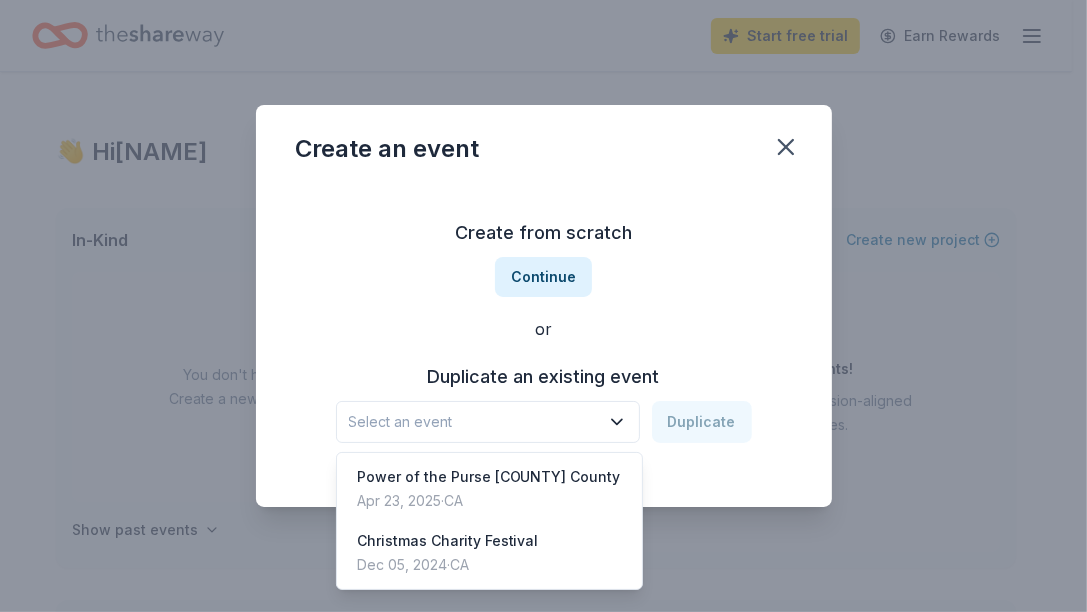 click on "Select an event" at bounding box center [488, 422] 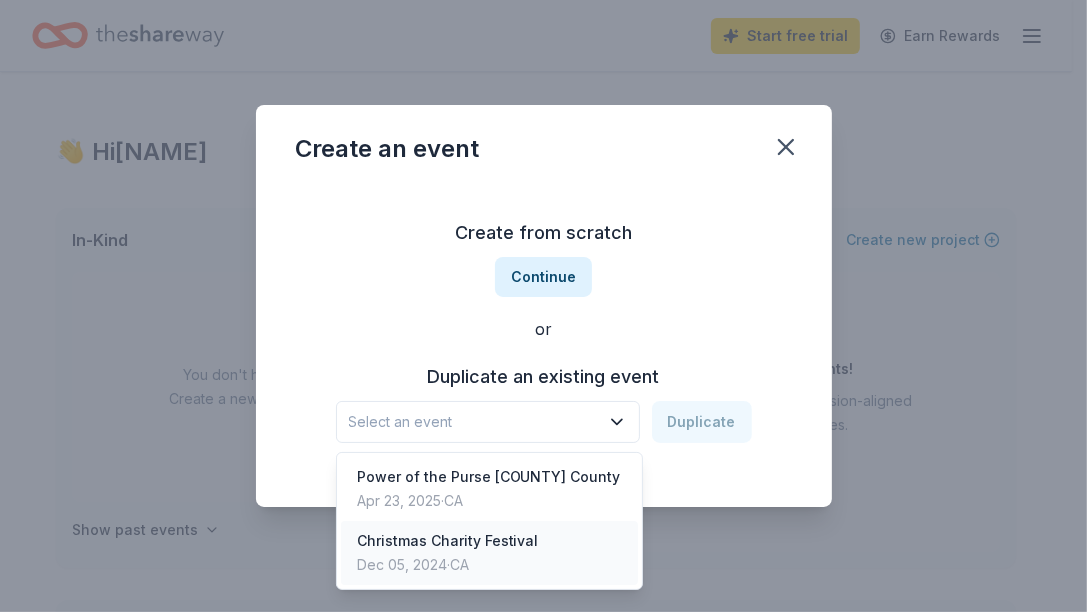 click on "Dec 05, 2024  ·  [STATE]" at bounding box center [448, 565] 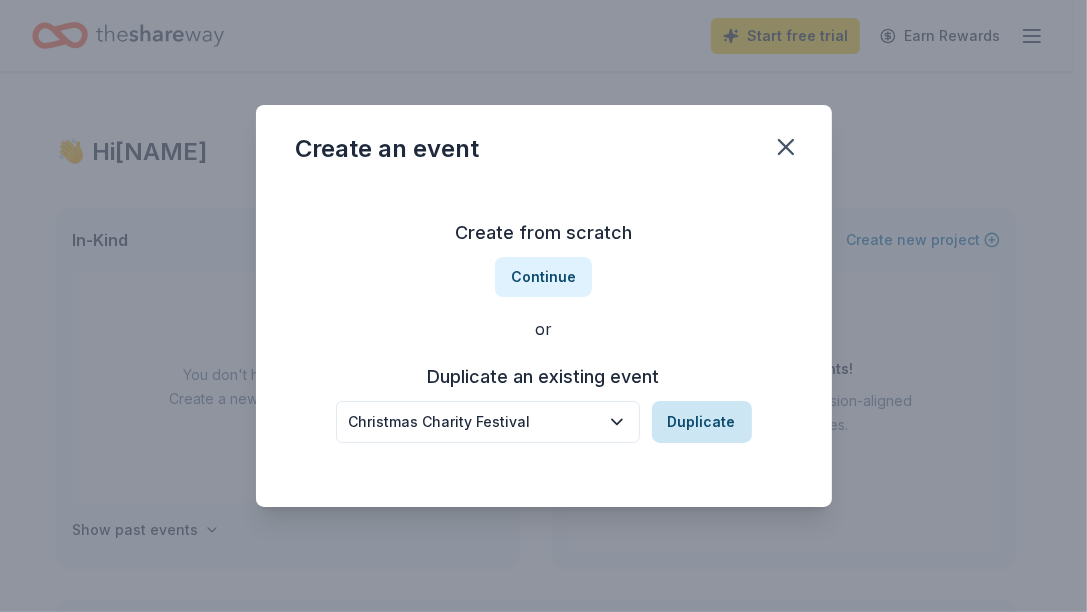 click on "Duplicate" at bounding box center (702, 422) 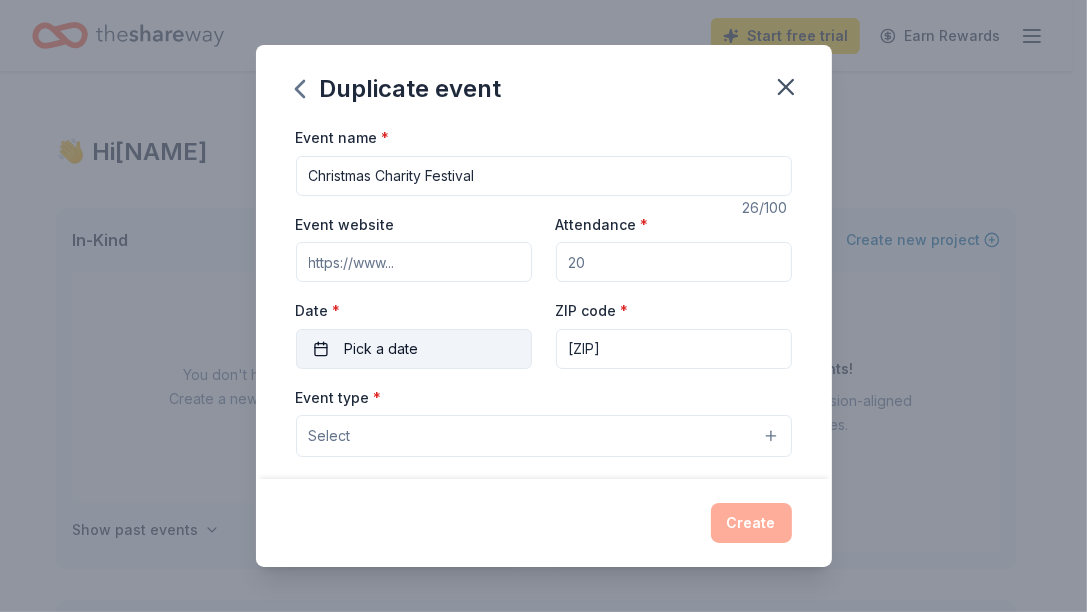 click on "Pick a date" at bounding box center [382, 349] 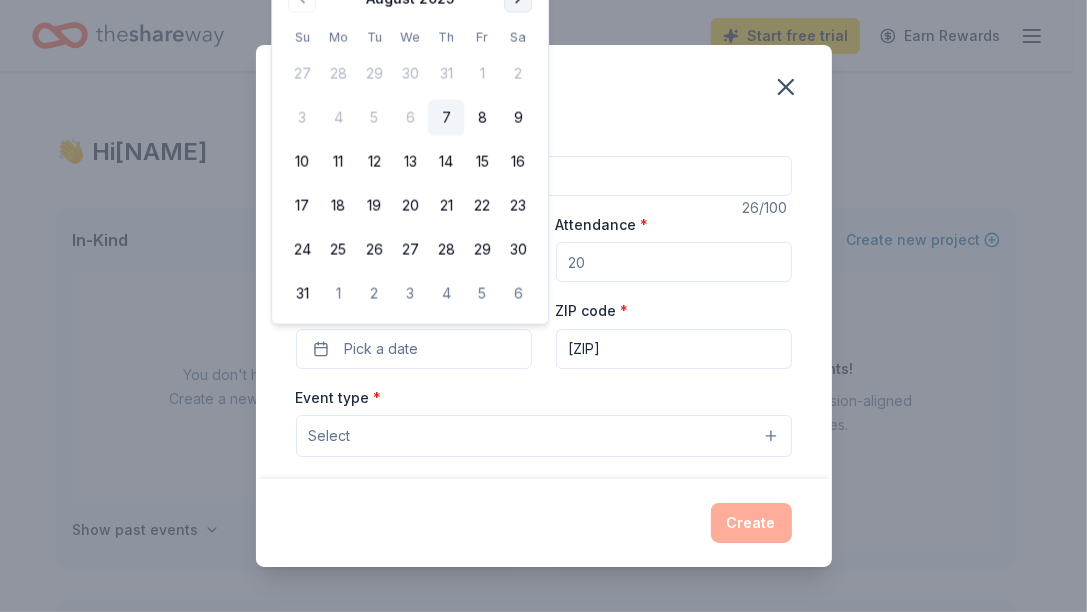 click at bounding box center [518, -1] 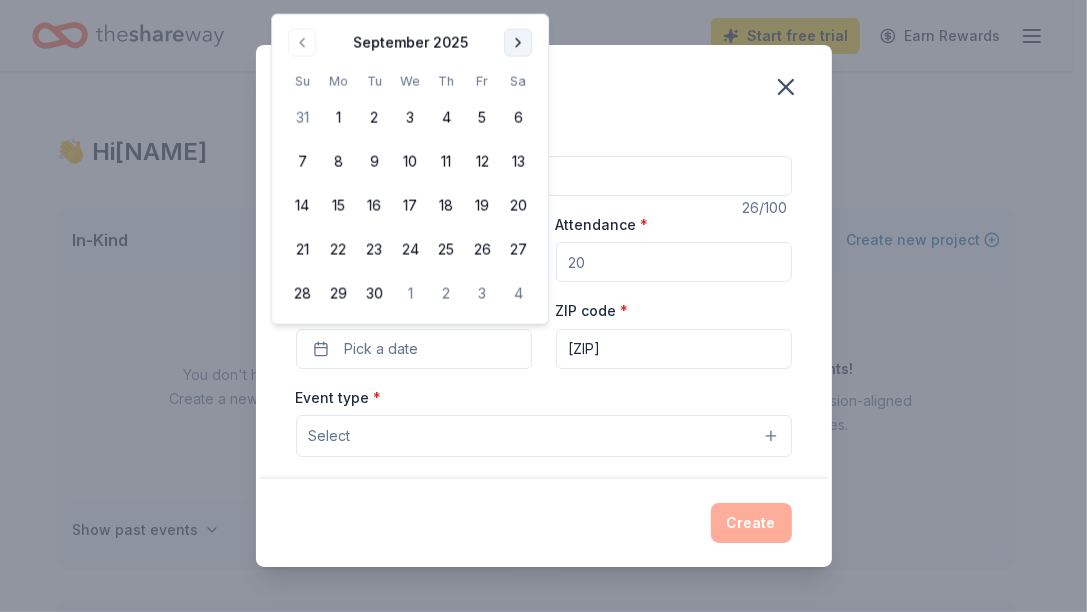 click at bounding box center [518, 43] 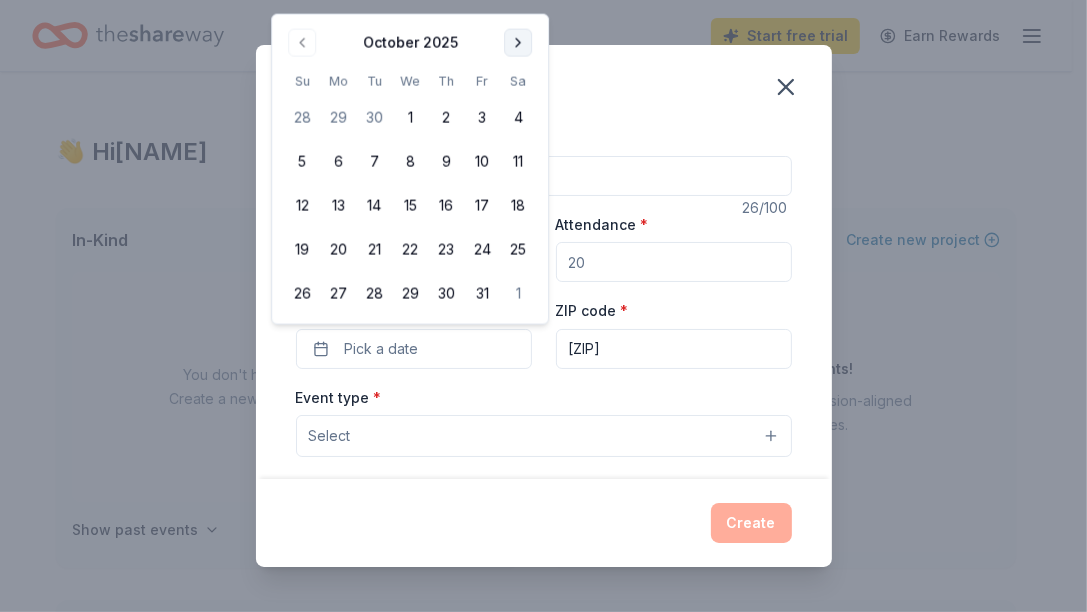click at bounding box center [518, 43] 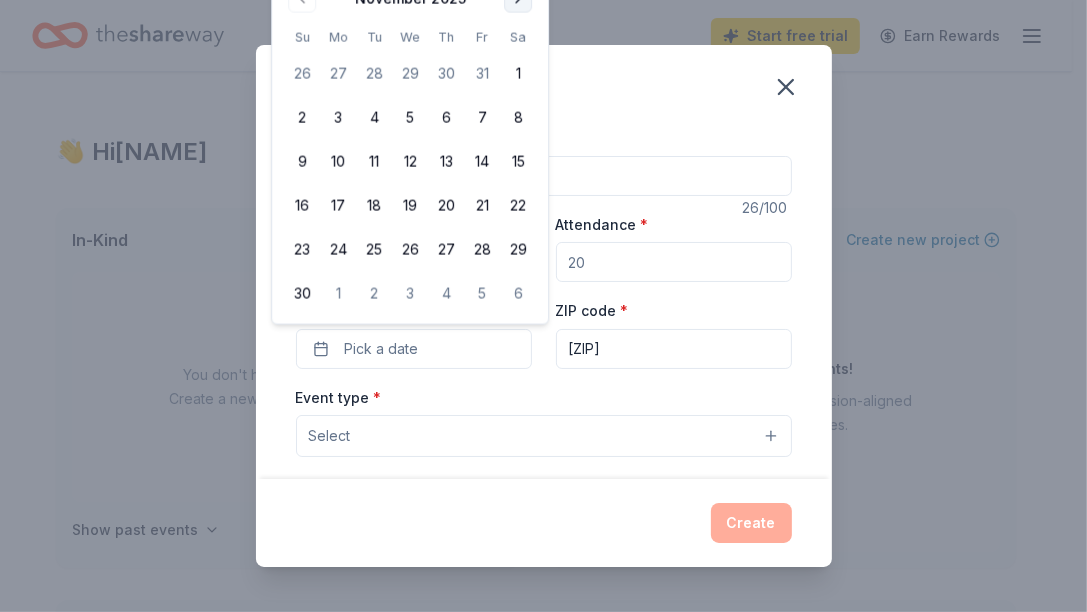 click at bounding box center [518, -1] 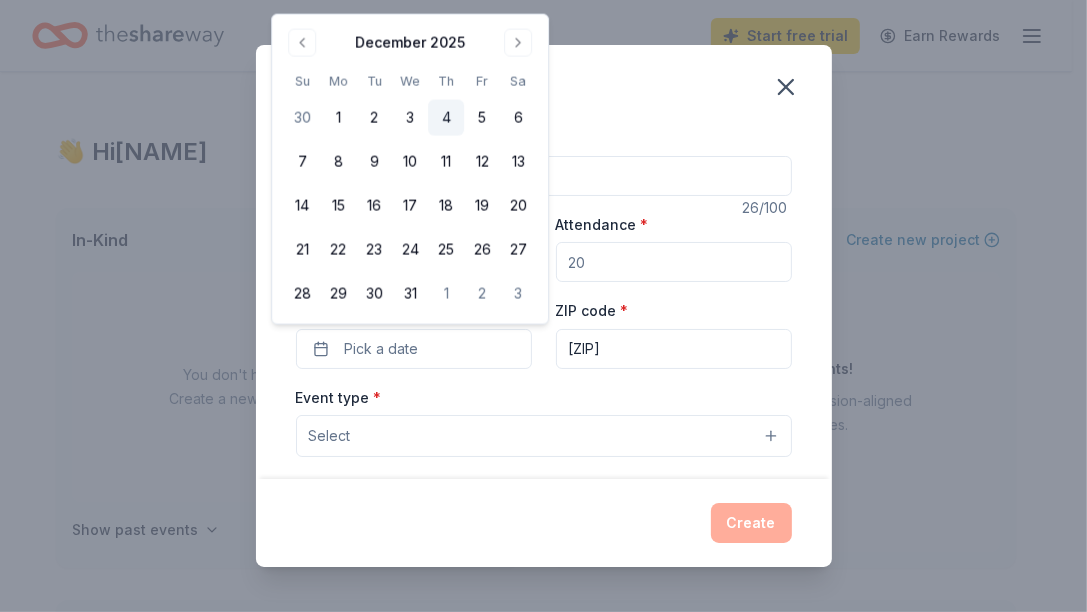 click on "4" at bounding box center [446, 118] 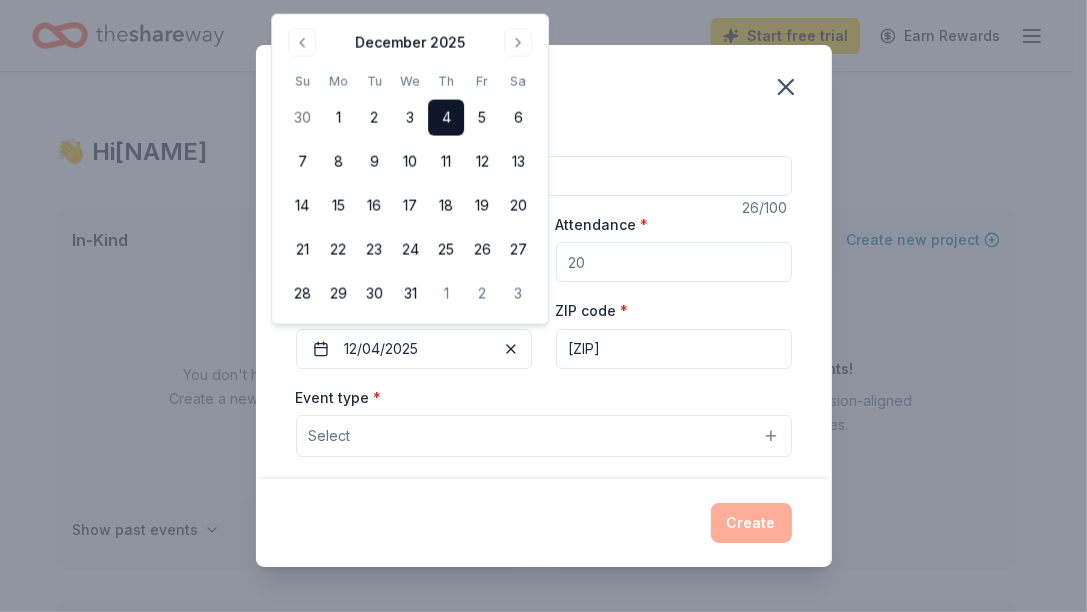 click on "Create" at bounding box center (544, 523) 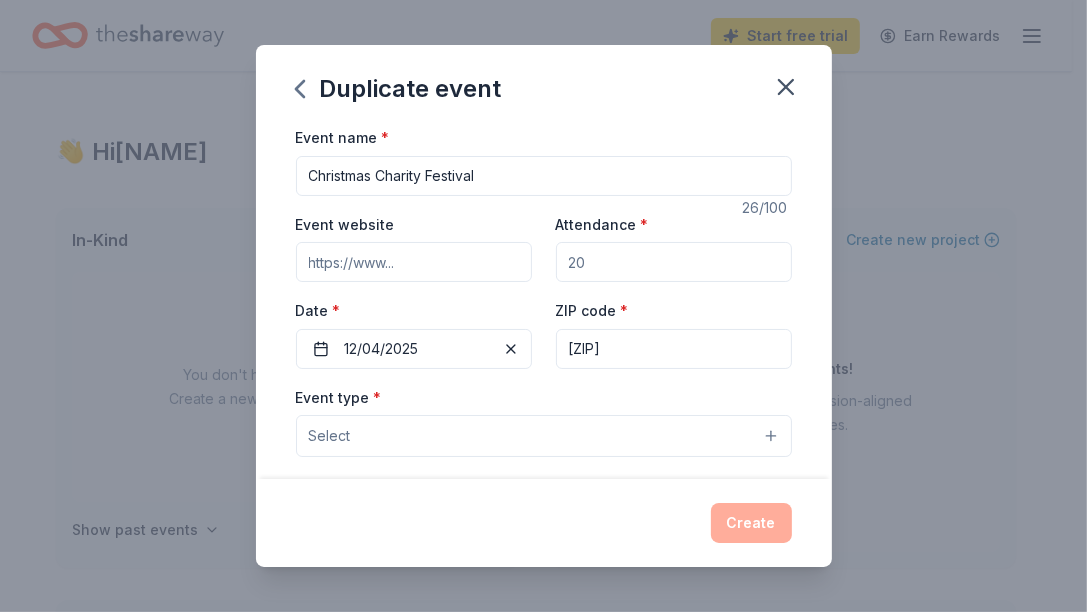 click on "Attendance *" at bounding box center (674, 262) 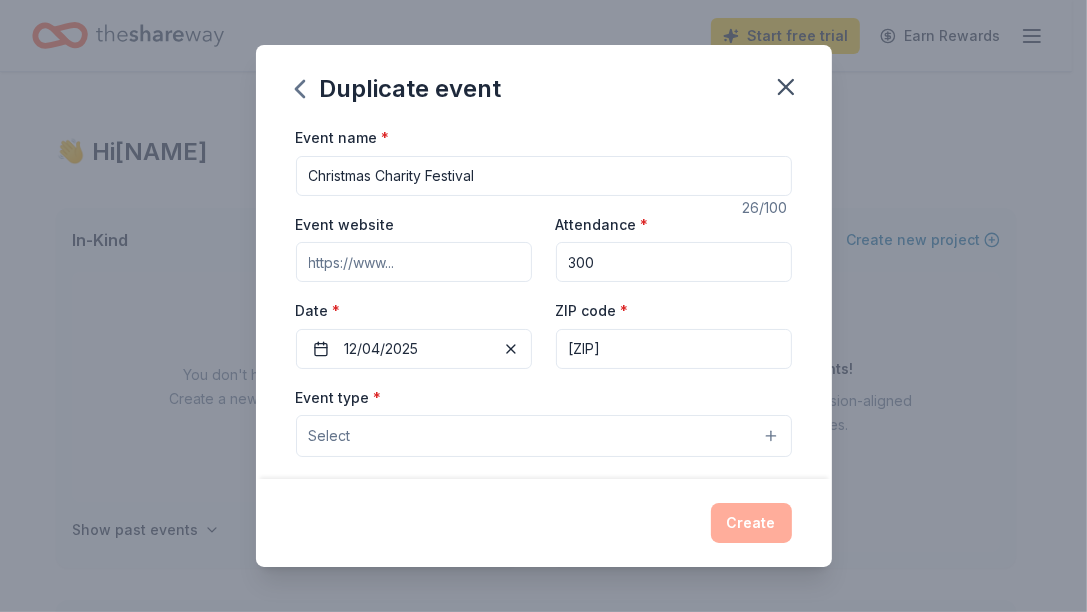 type on "300" 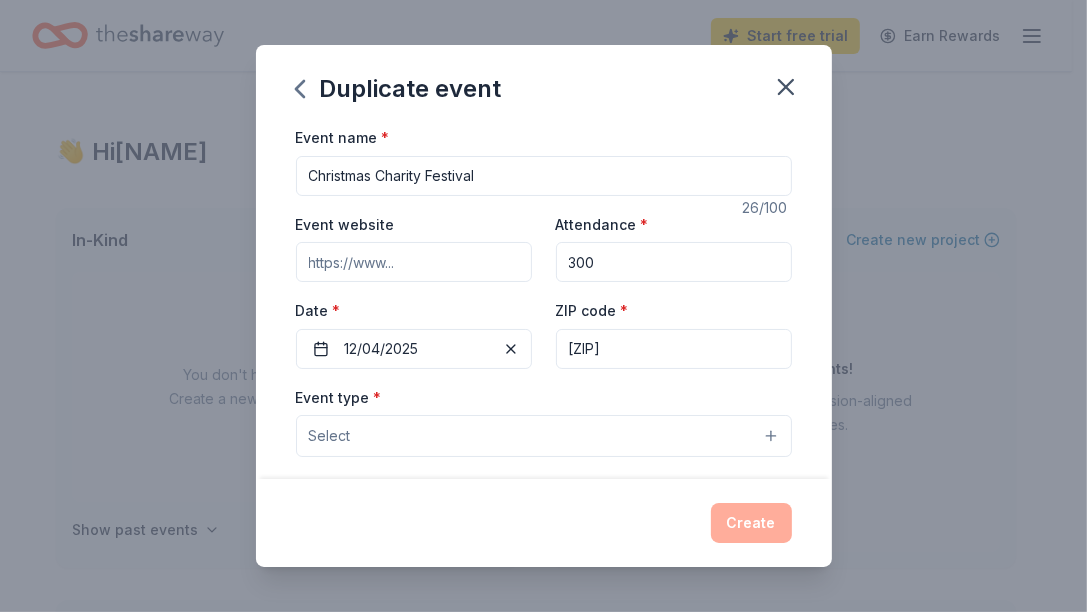 click on "Event website" at bounding box center (414, 262) 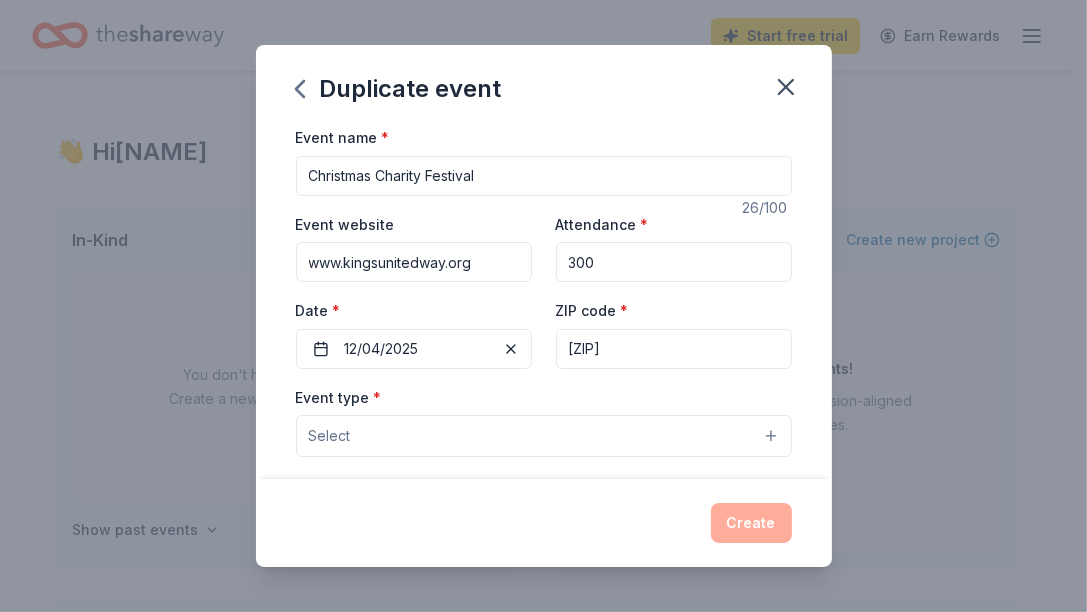 type on "www.kingsunitedway.org" 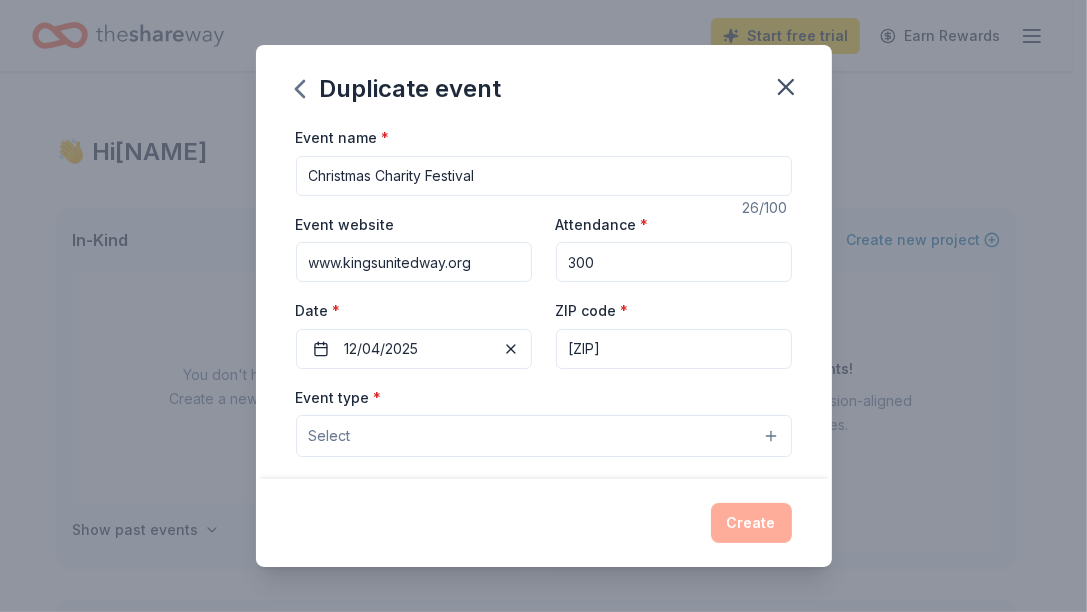 click on "Select" at bounding box center (544, 436) 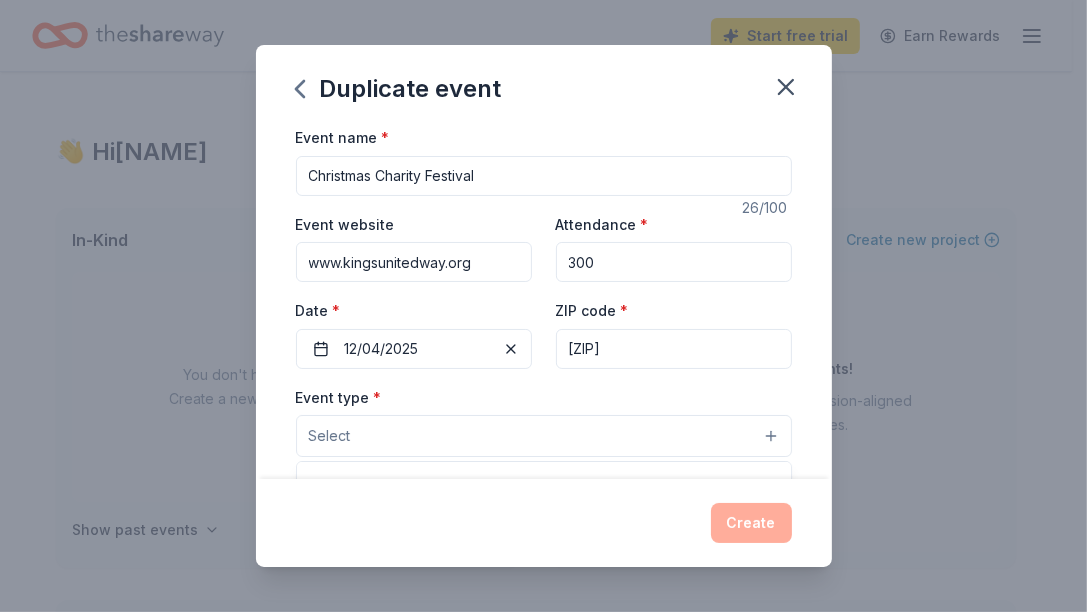 click on "Select" at bounding box center [544, 436] 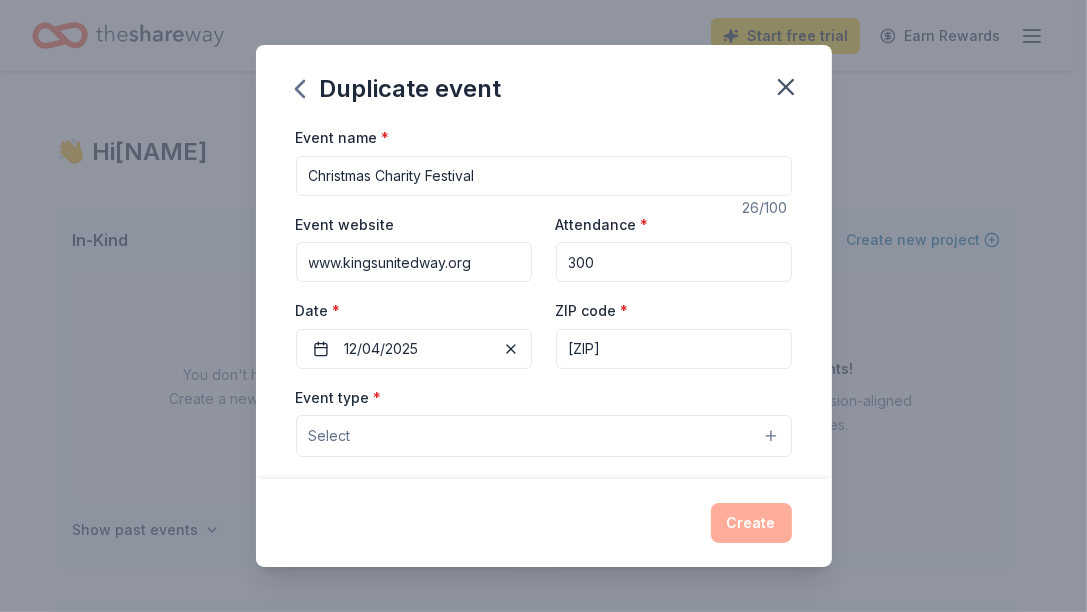 click on "Select" at bounding box center [330, 436] 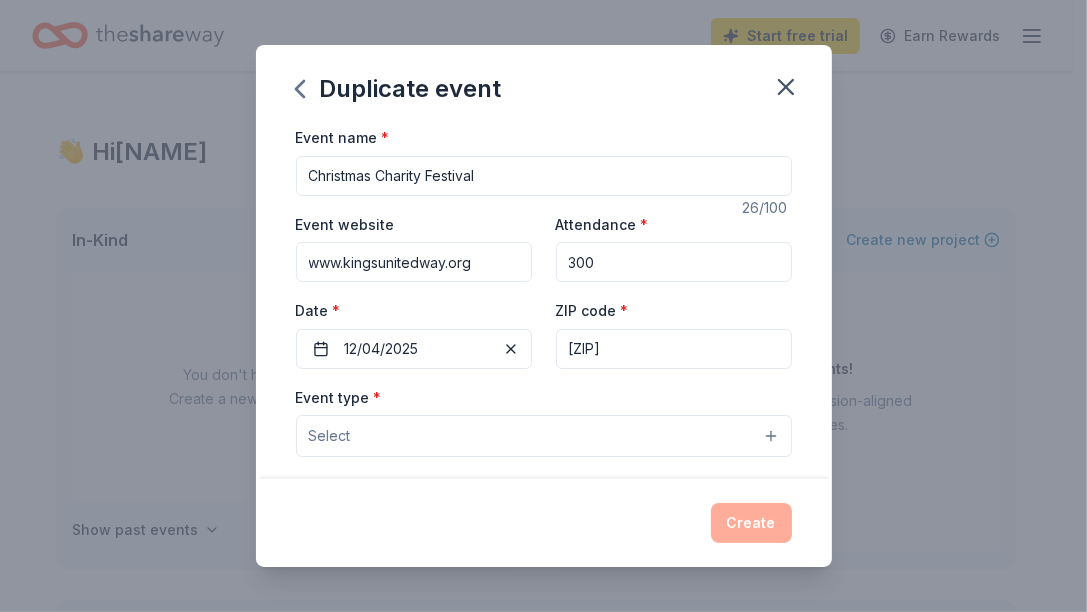 click on "Select" at bounding box center [544, 436] 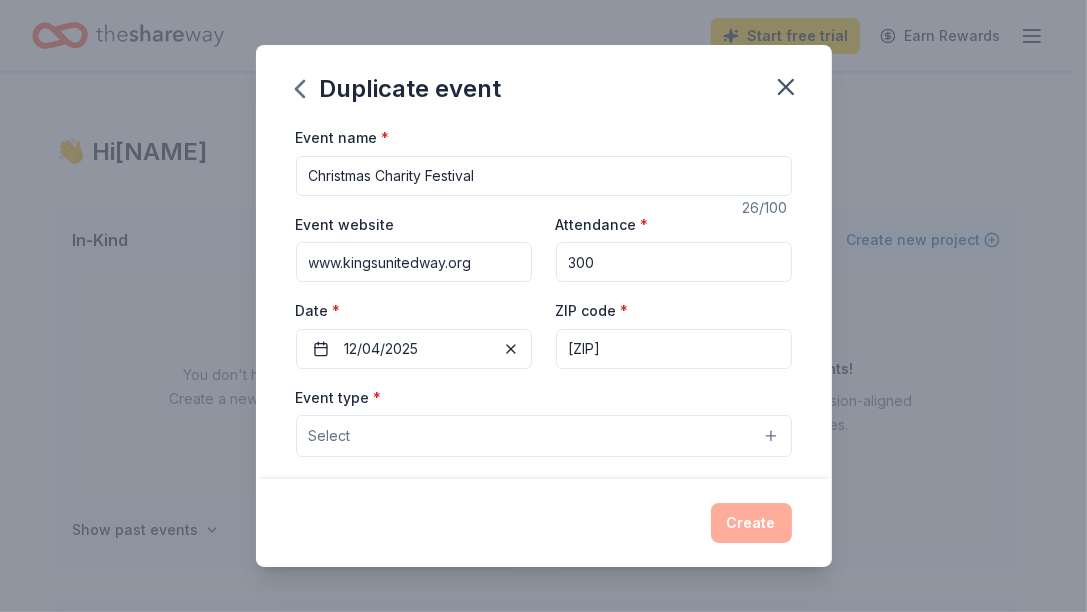scroll, scrollTop: 200, scrollLeft: 0, axis: vertical 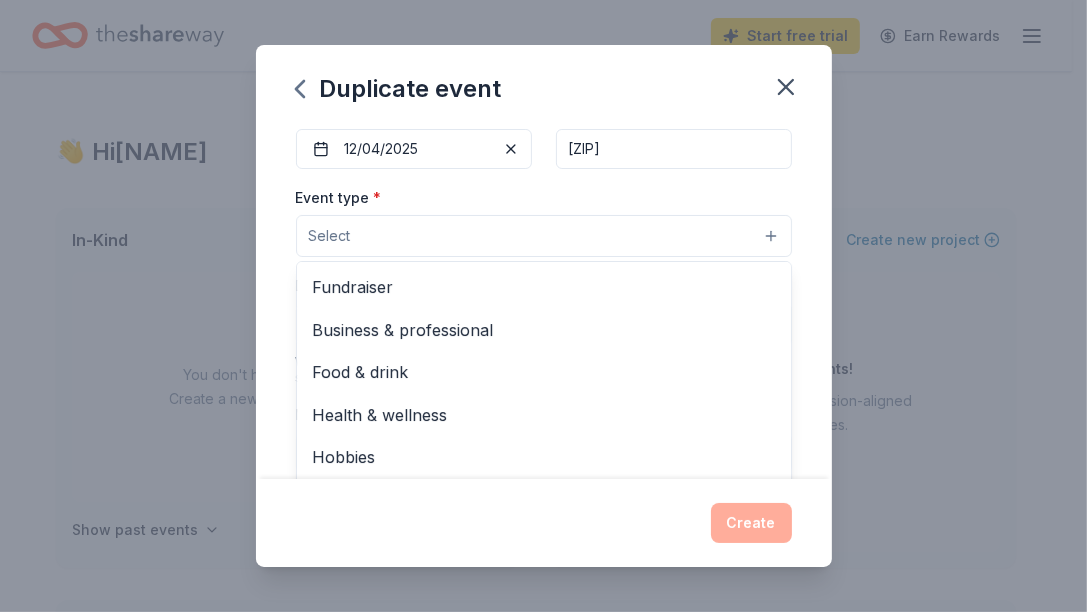 click on "Select" at bounding box center [330, 236] 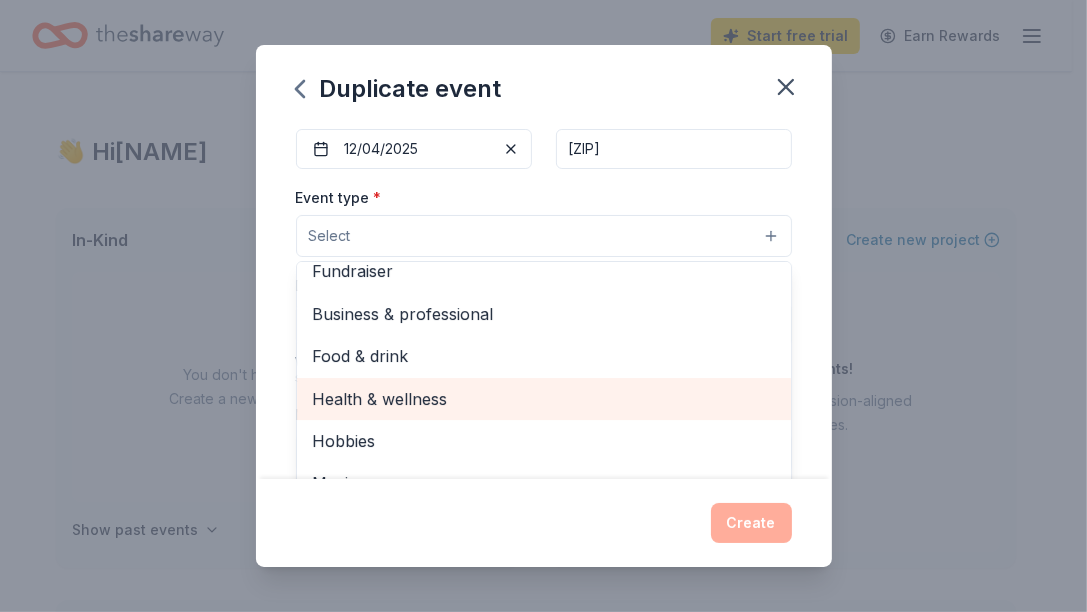 scroll, scrollTop: 0, scrollLeft: 0, axis: both 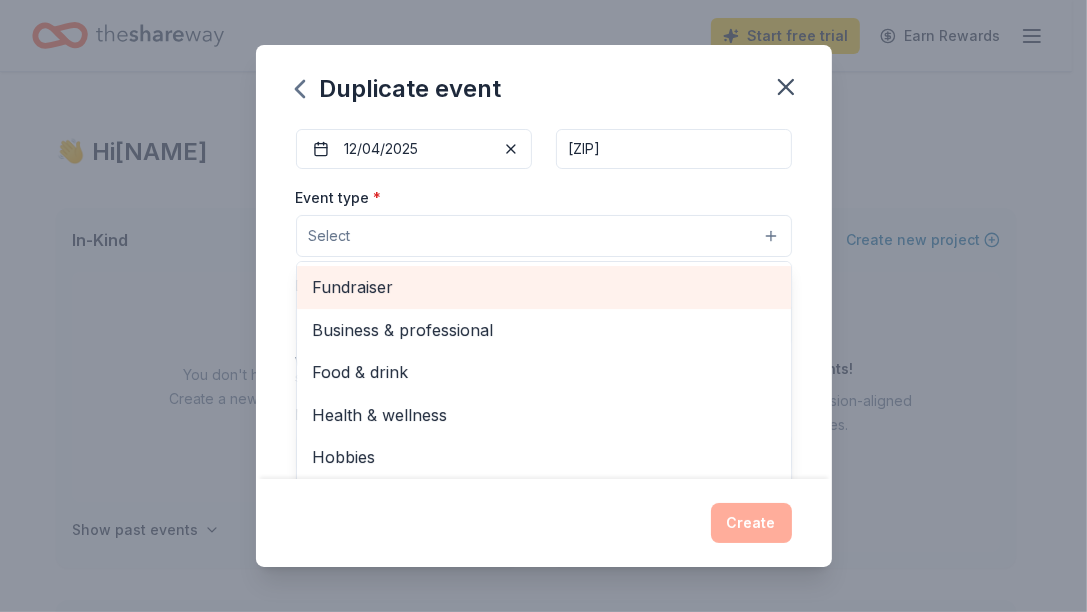 click on "Fundraiser" at bounding box center (544, 287) 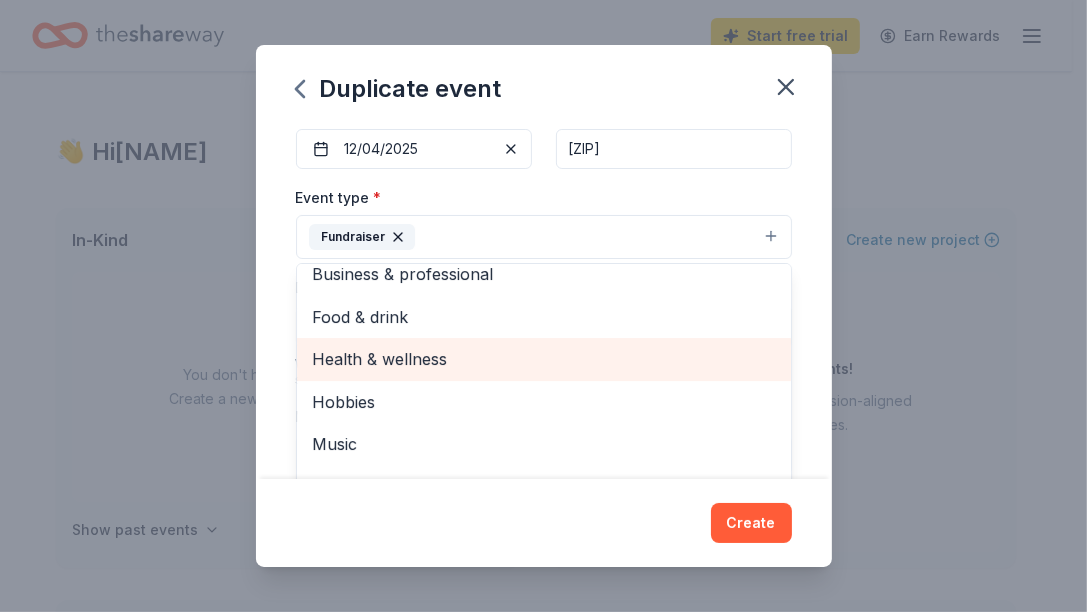 scroll, scrollTop: 24, scrollLeft: 0, axis: vertical 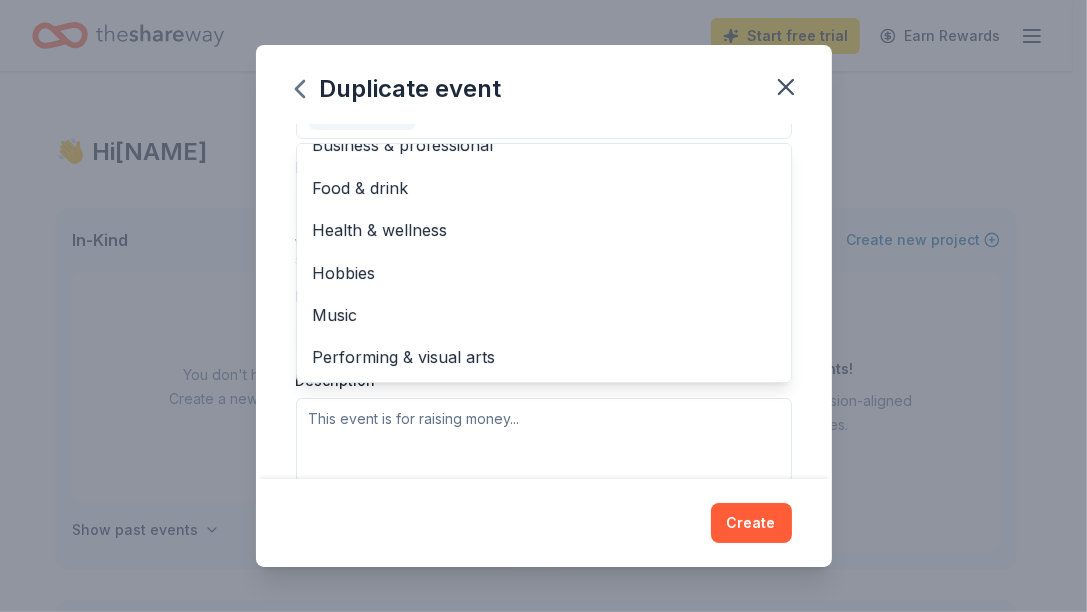 click on "Event type * Fundraiser Business & professional Food & drink Health & wellness Hobbies Music Performing & visual arts Demographic Select We use this information to help brands find events with their target demographic to sponsor their products. Mailing address Apt/unit Description" at bounding box center (544, 276) 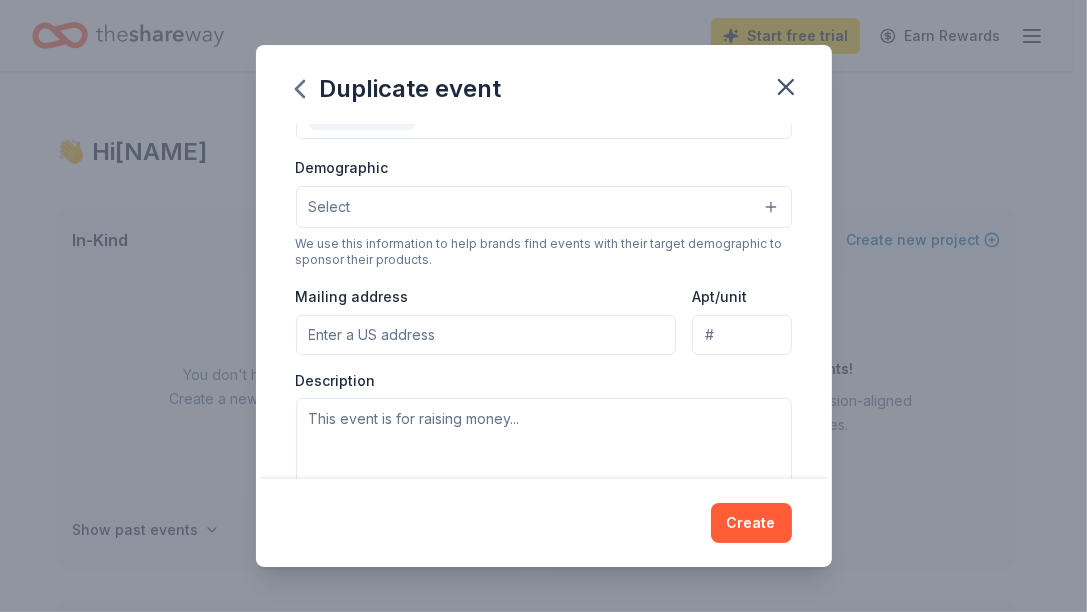 scroll, scrollTop: 289, scrollLeft: 0, axis: vertical 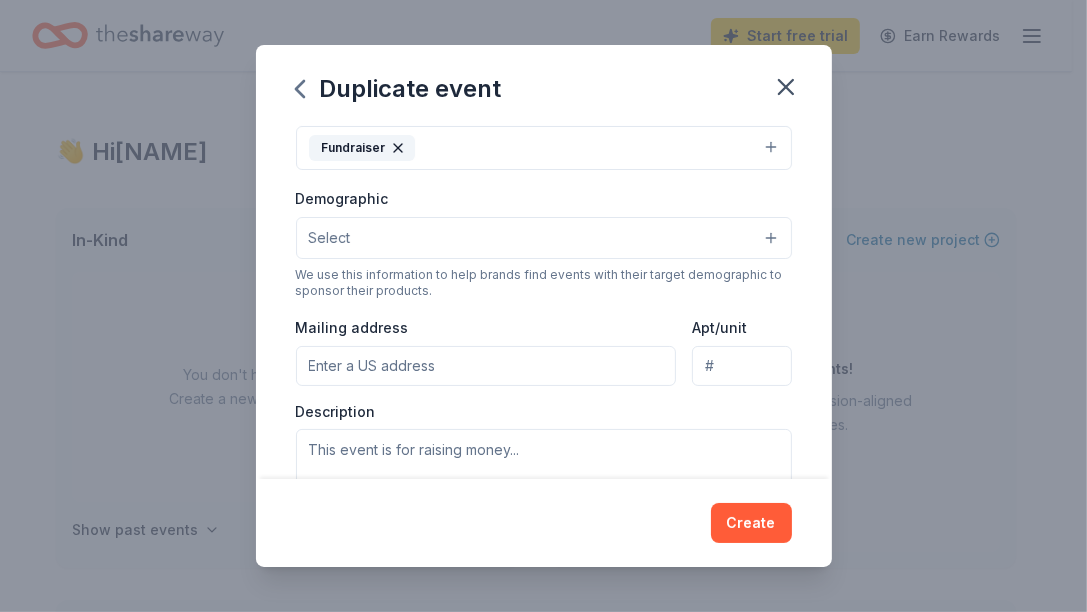 click on "Select" at bounding box center (544, 238) 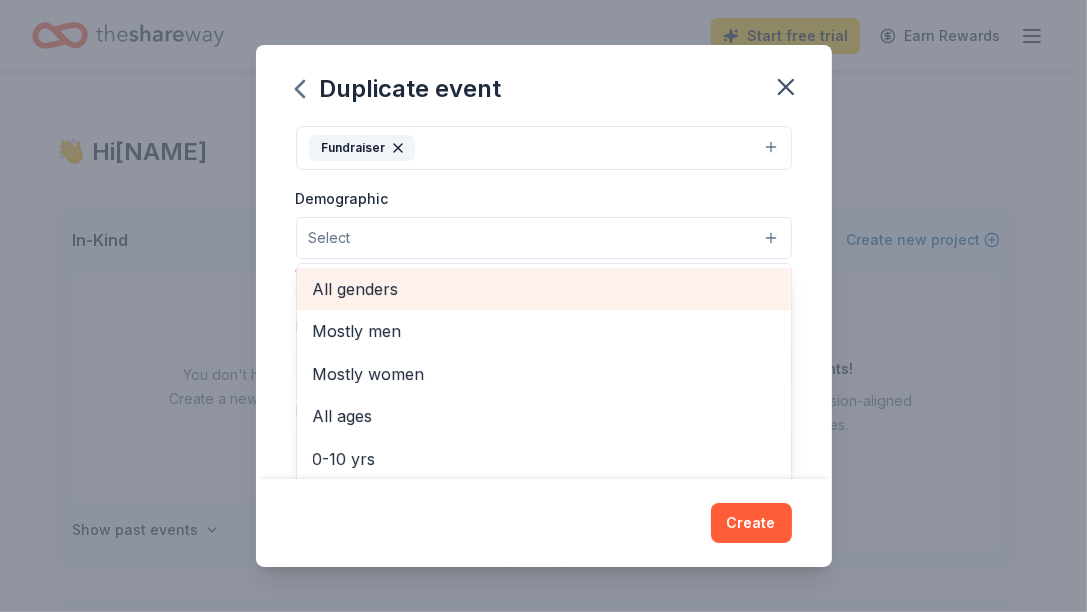 click on "All genders" at bounding box center (544, 289) 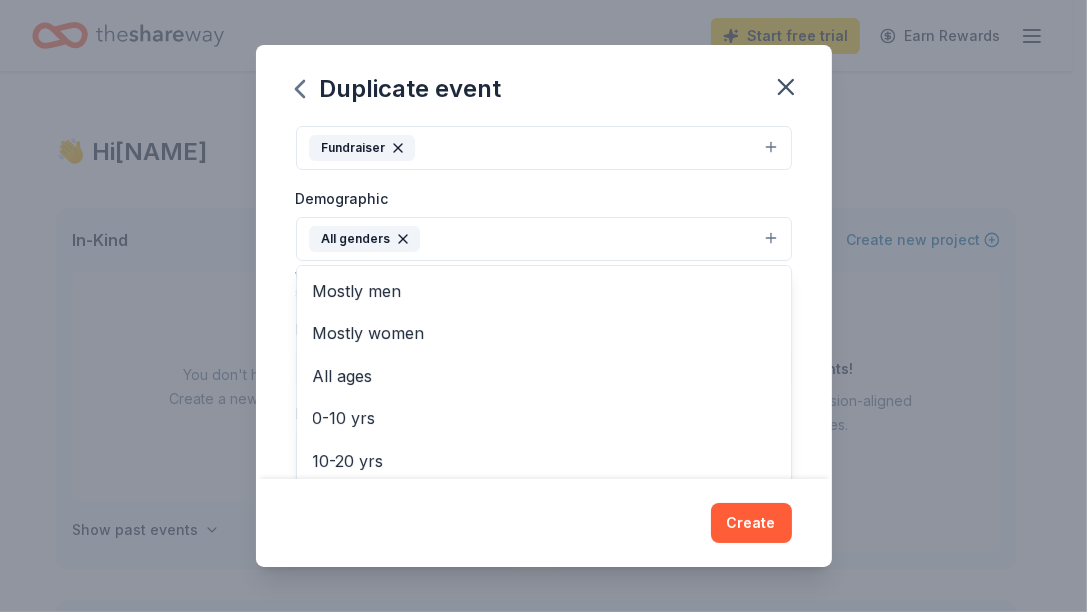 click on "Duplicate event Event name * Christmas Charity Festival 26 /100 Event website Attendance * 12/04/2025 ZIP code * [ZIP] Event type * Fundraiser Demographic All genders Mostly men Mostly women All ages 0-10 yrs 10-20 yrs 20-30 yrs 30-40 yrs 40-50 yrs 50-60 yrs 60-70 yrs 70-80 yrs 80+ yrs We use this information to help brands find events with their target demographic to sponsor their products. Mailing address Apt/unit Description What are you looking for? * Auction & raffle Meals Snacks Desserts Alcohol Beverages Send me reminders Email me reminders of donor application deadlines Recurring event Copy donors Saved Applied Approved Received Declined Not interested All copied donors will be given "saved" status in your new event. Companies that are no longer donating will not be copied." at bounding box center (544, 302) 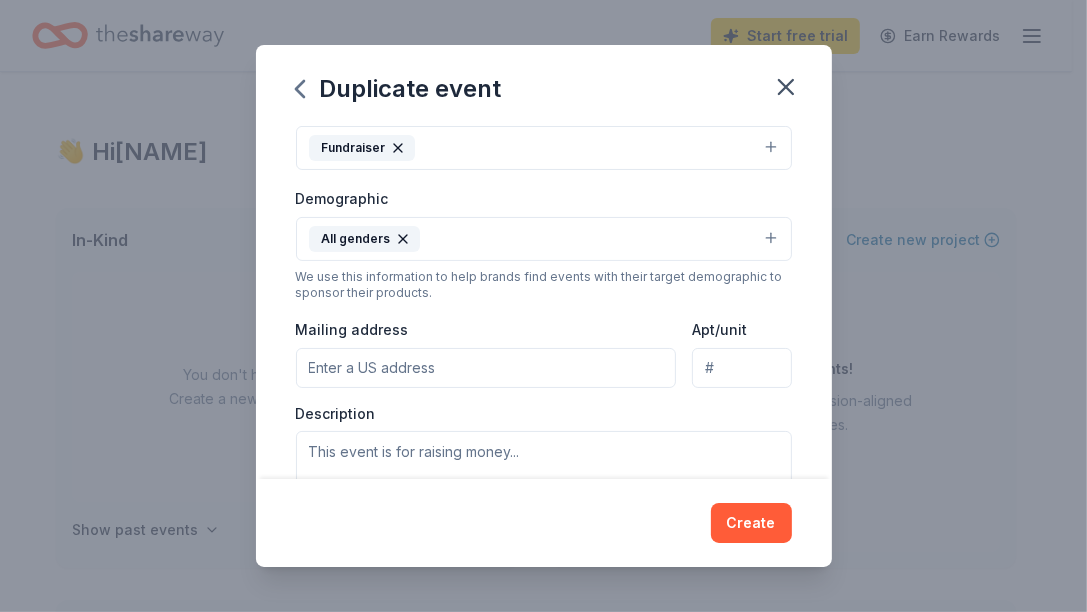 scroll, scrollTop: 389, scrollLeft: 0, axis: vertical 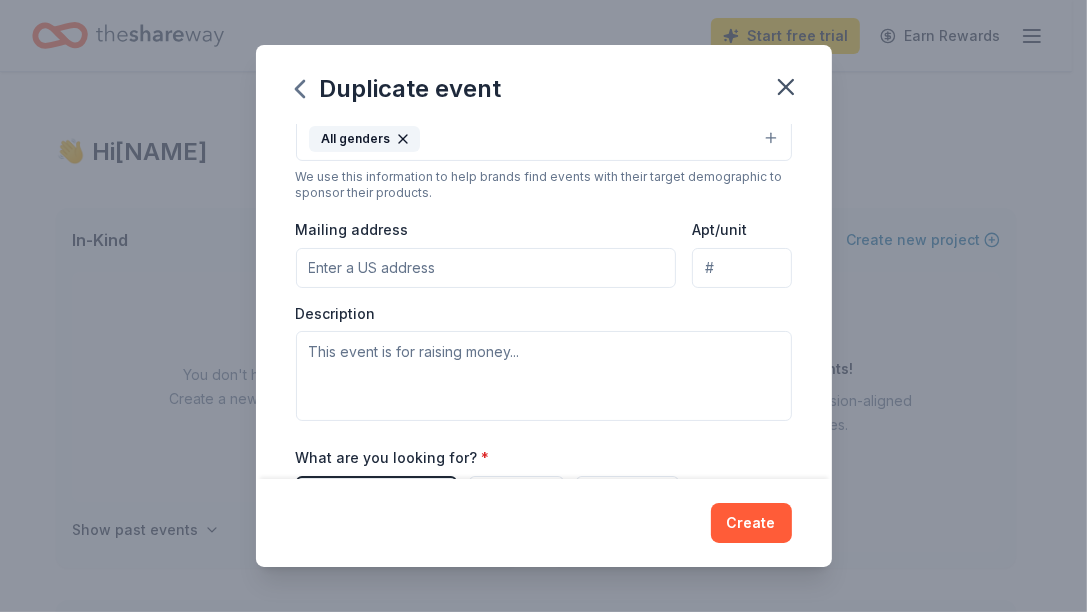 click on "Mailing address" at bounding box center (486, 268) 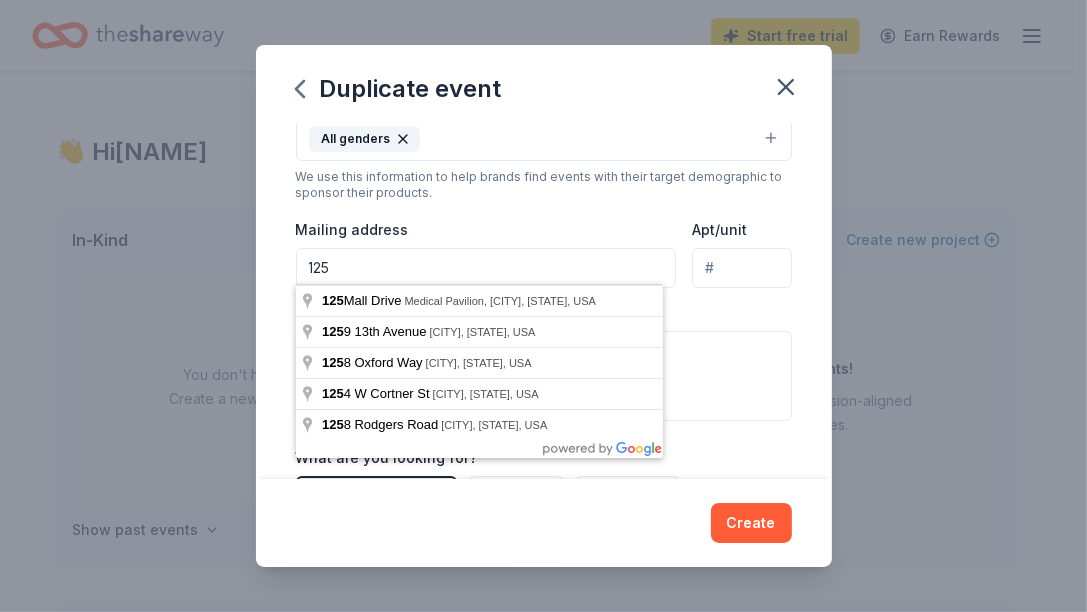 type on "125 West 7th Street" 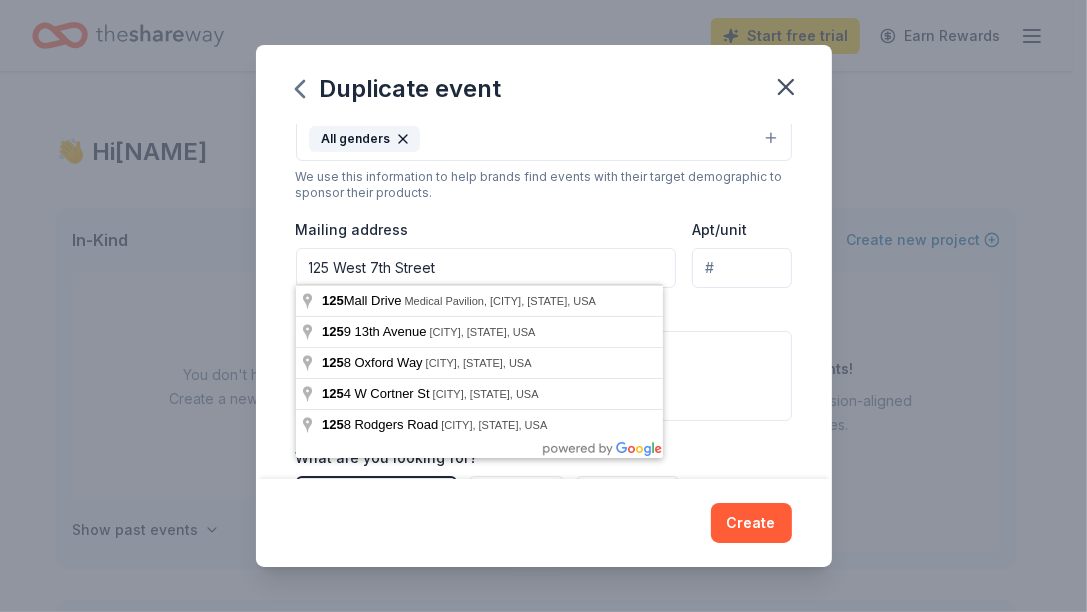 click on "Event name * Christmas Charity Festival 26 /100 Event website Attendance * 12/04/2025 ZIP code * [ZIP] Event type * Fundraiser Demographic All genders We use this information to help brands find events with their target demographic to sponsor their products. Mailing address 125 West 7th Street Apt/unit Description What are you looking for? * Auction & raffle Meals Snacks Desserts Alcohol Beverages Send me reminders Email me reminders of donor application deadlines Recurring event Copy donors Saved Applied Approved Received Declined Not interested All copied donors will be given "saved" status in your new event. Companies that are no longer donating will not be copied." at bounding box center [544, 302] 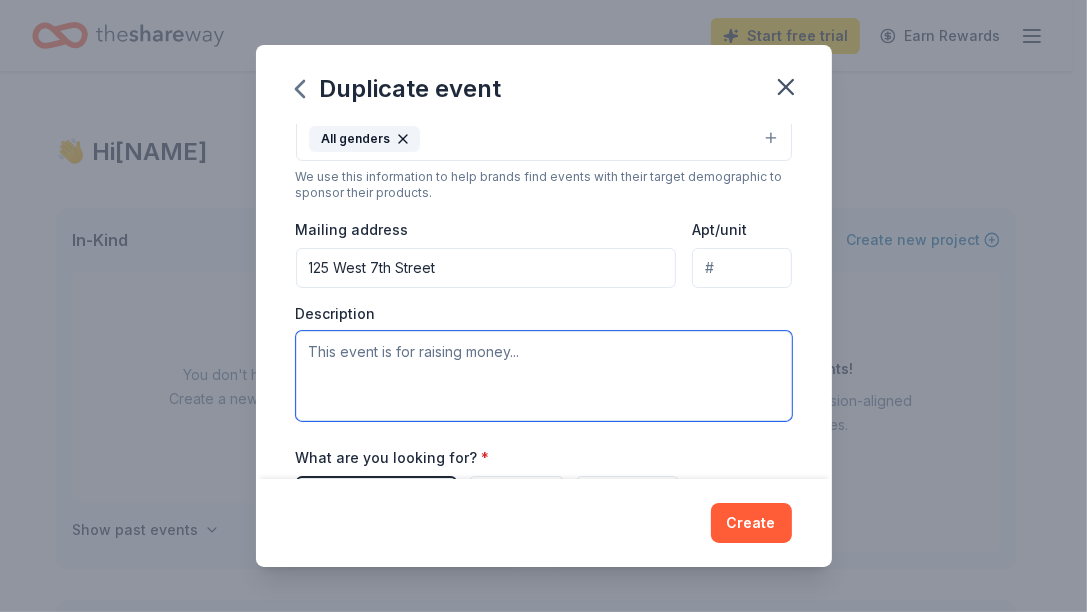 click at bounding box center [544, 376] 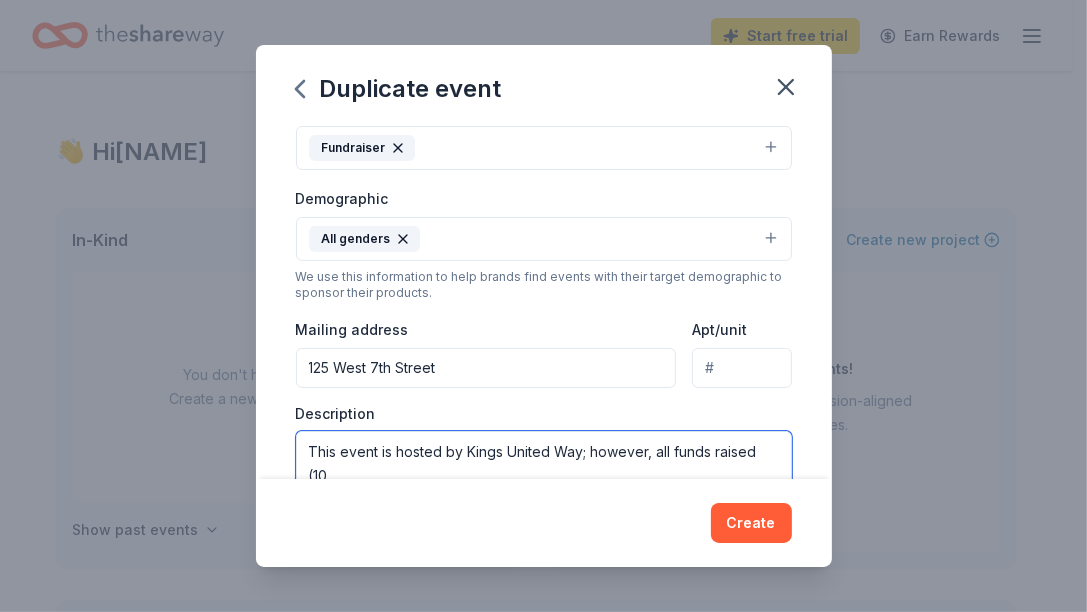 scroll, scrollTop: 292, scrollLeft: 0, axis: vertical 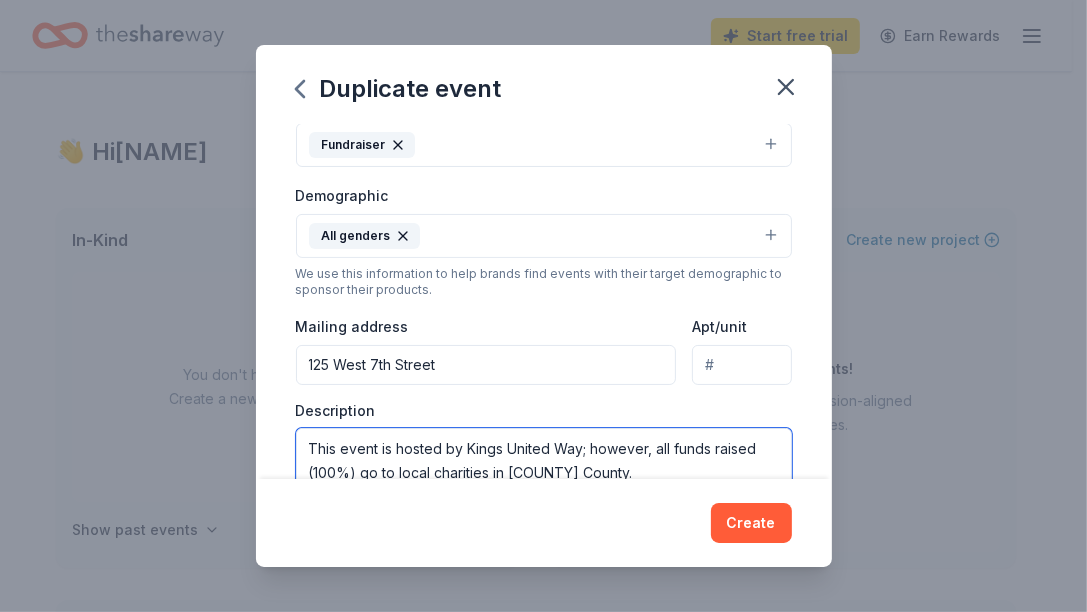 type on "This event is hosted by Kings United Way; however, all funds raised (100%) go to local charities in [COUNTY] County." 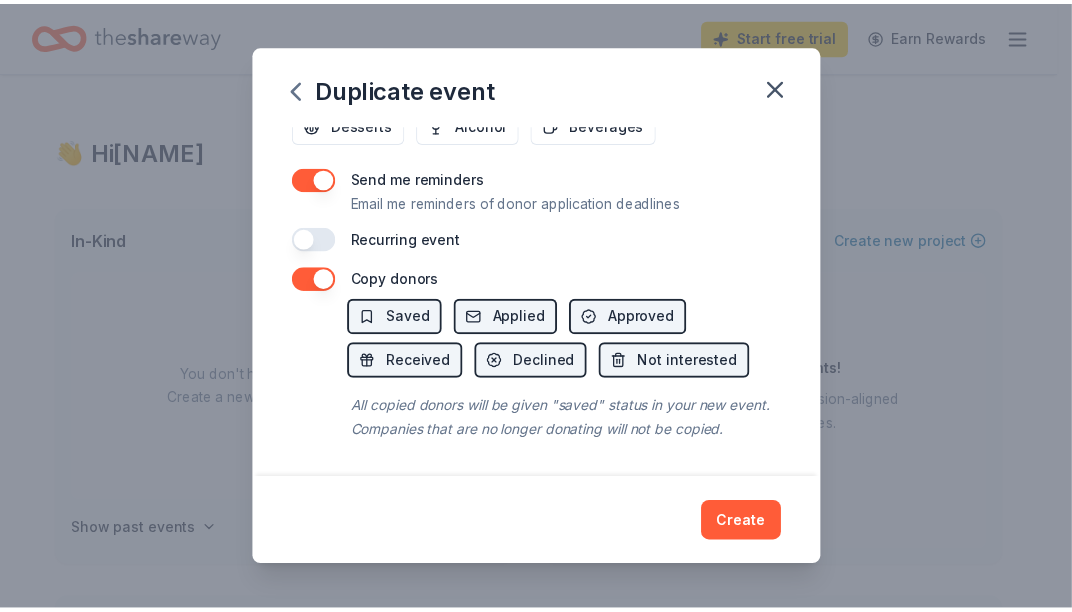 scroll, scrollTop: 822, scrollLeft: 0, axis: vertical 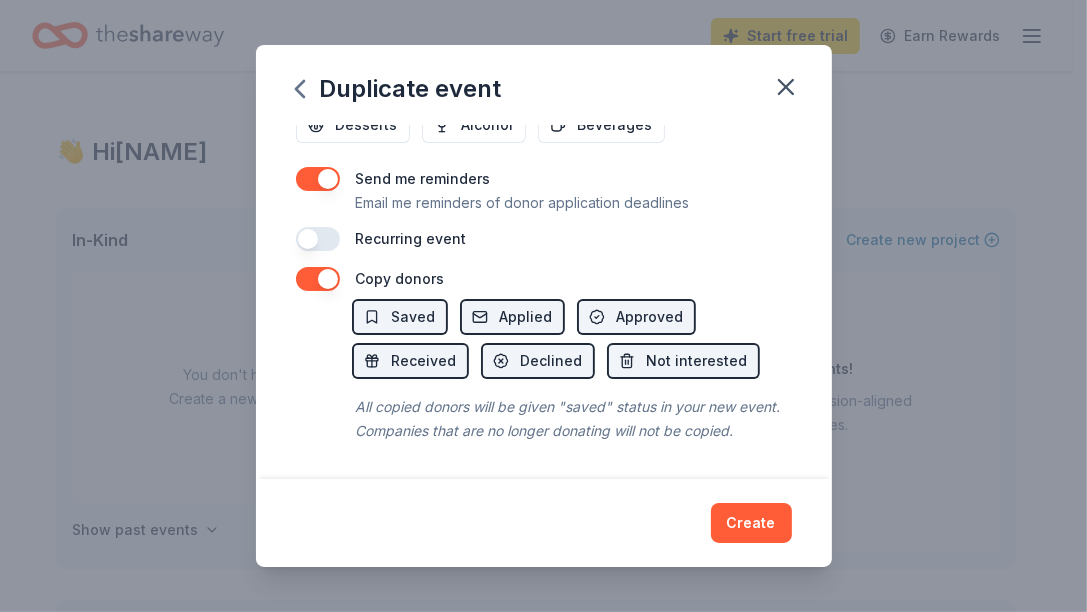 click on "Create" at bounding box center [751, 523] 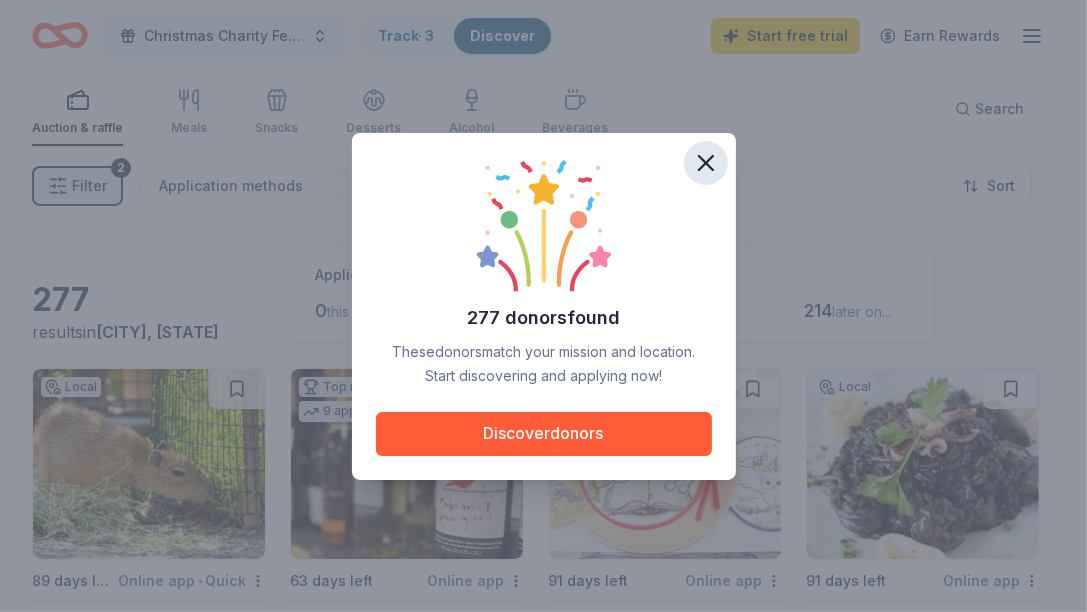 click 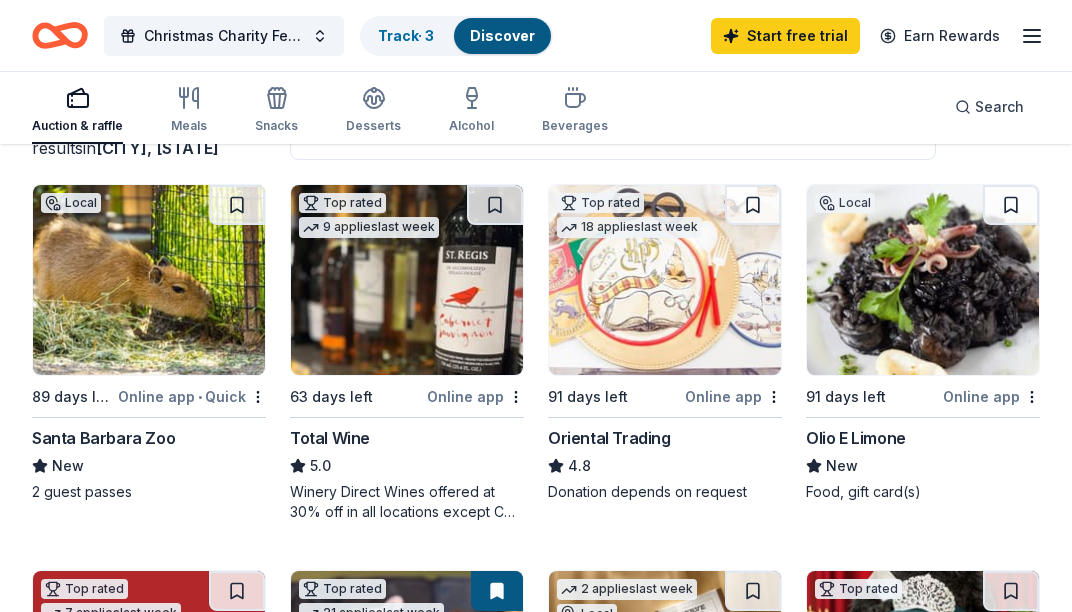 scroll, scrollTop: 200, scrollLeft: 0, axis: vertical 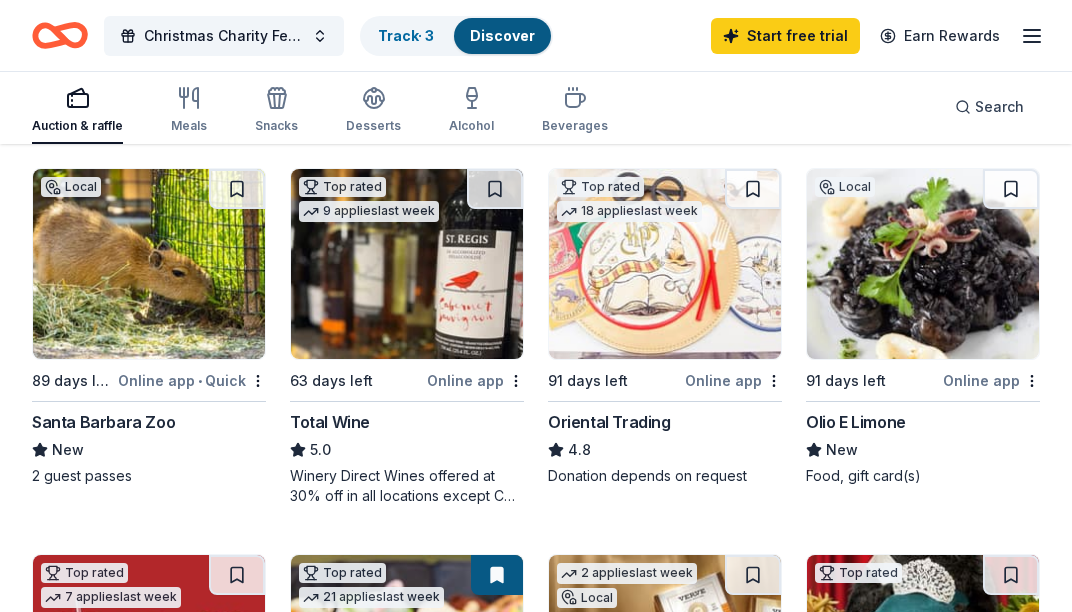 click at bounding box center (665, 264) 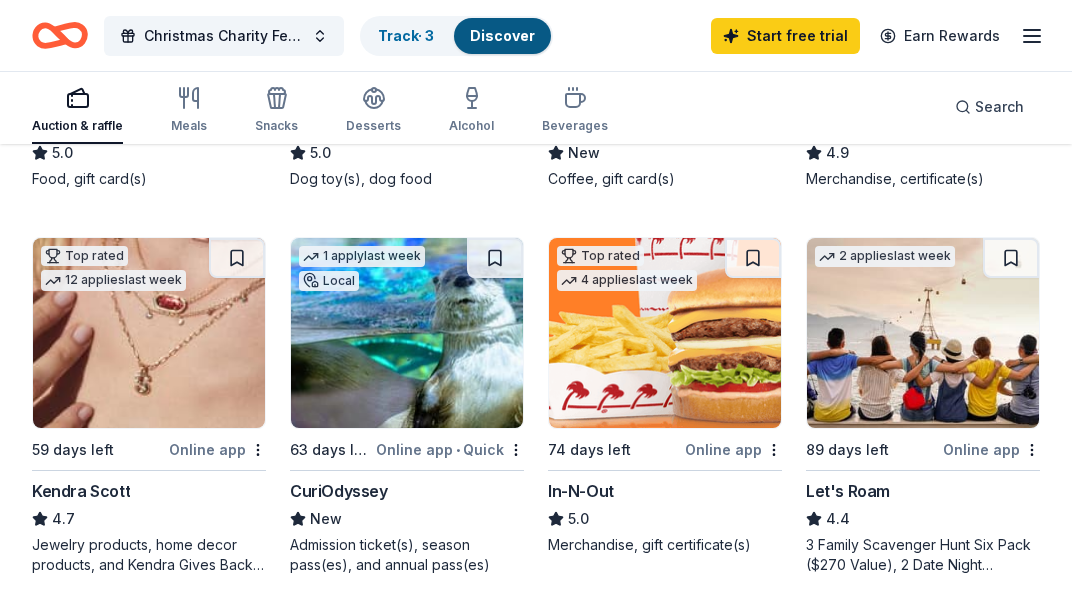 scroll, scrollTop: 900, scrollLeft: 0, axis: vertical 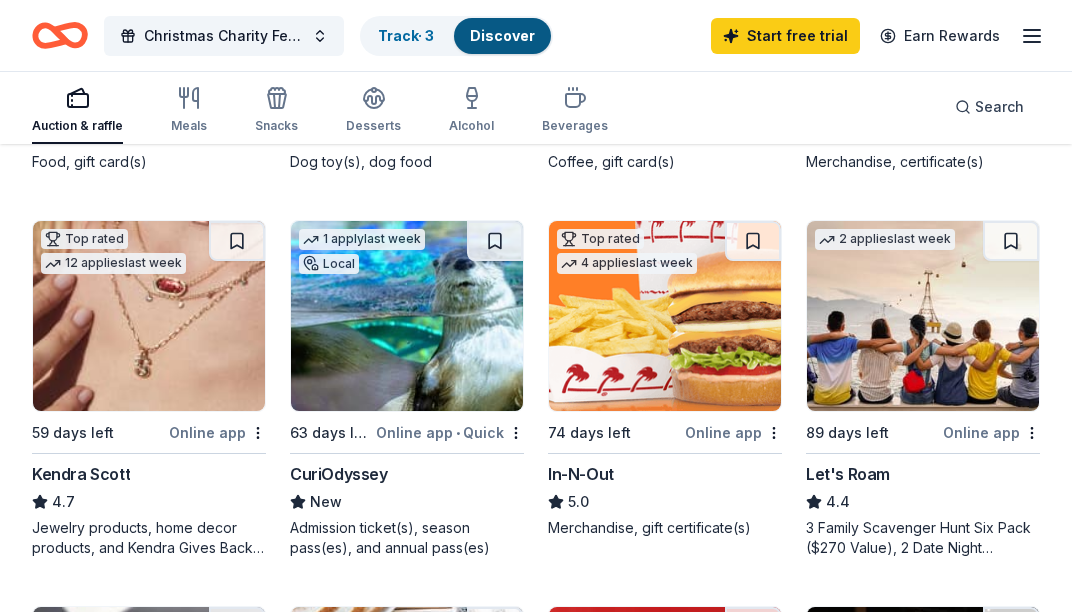 click at bounding box center (665, 316) 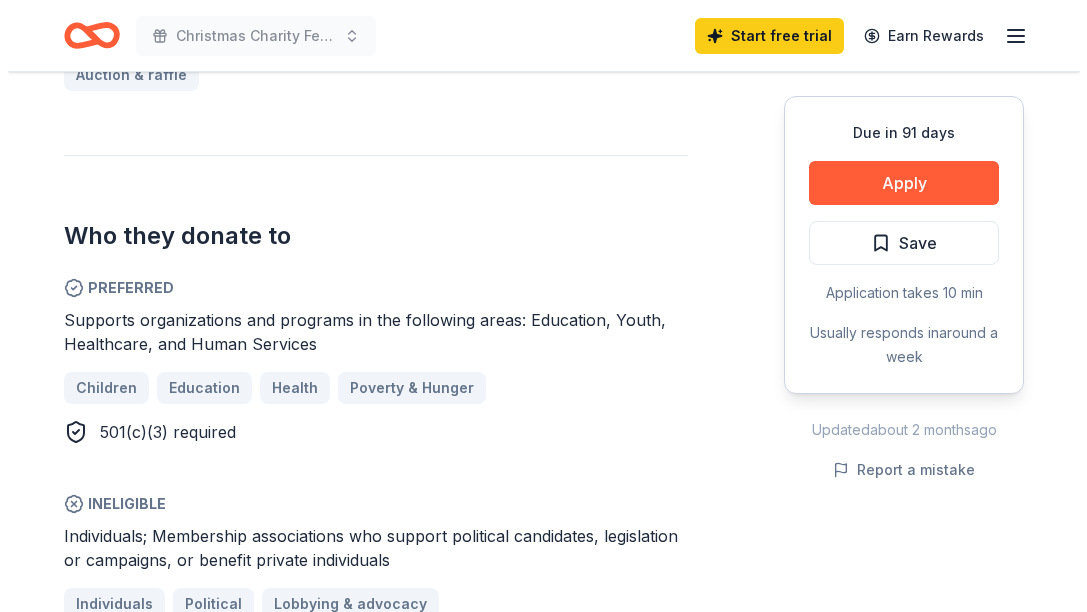 scroll, scrollTop: 900, scrollLeft: 0, axis: vertical 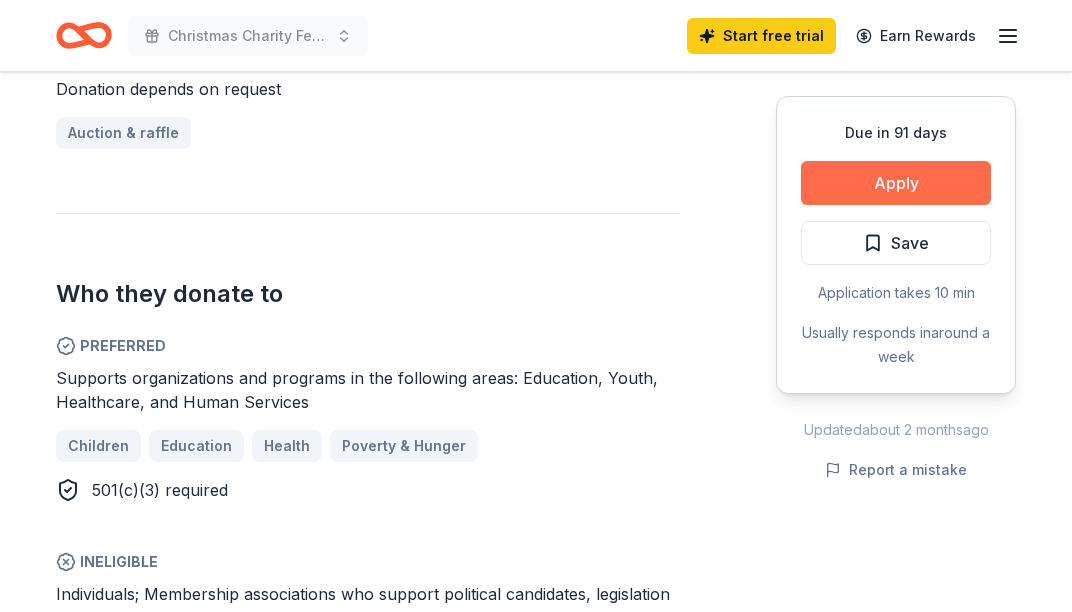 click on "Apply" at bounding box center [896, 183] 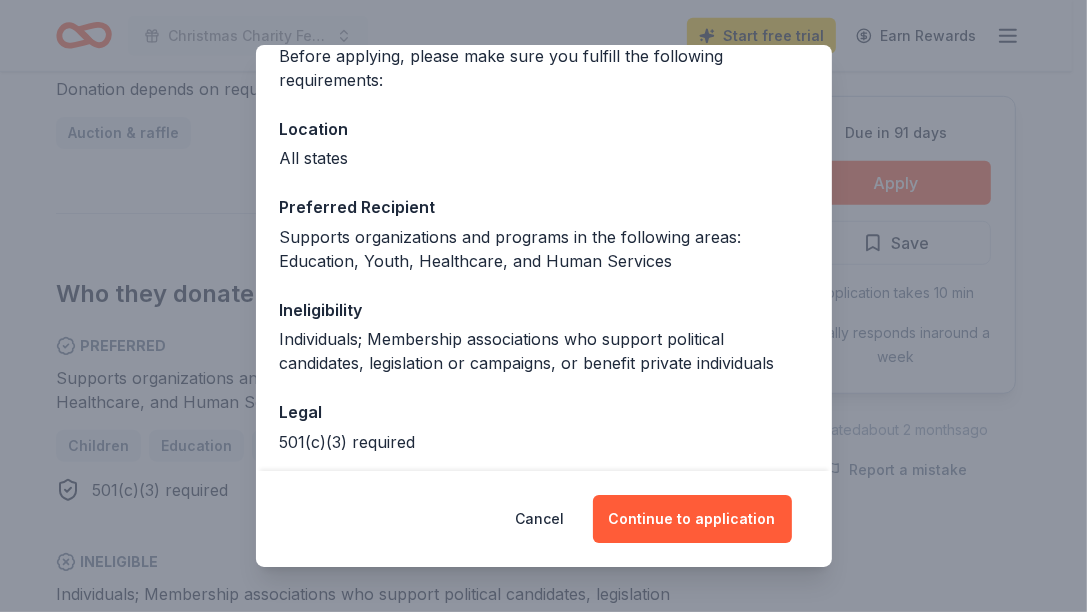 scroll, scrollTop: 258, scrollLeft: 0, axis: vertical 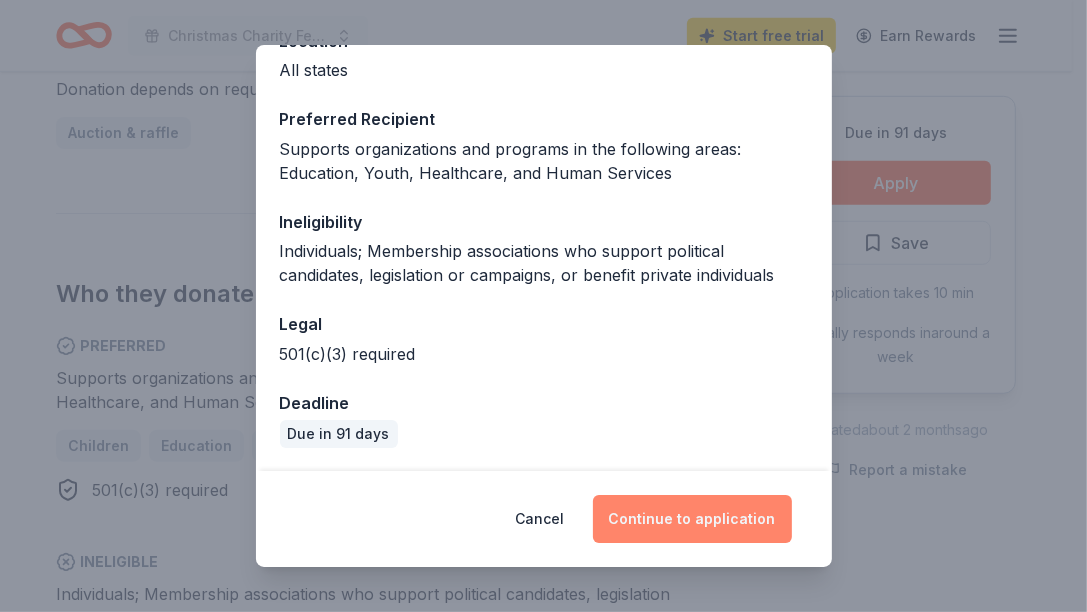 click on "Continue to application" at bounding box center (692, 519) 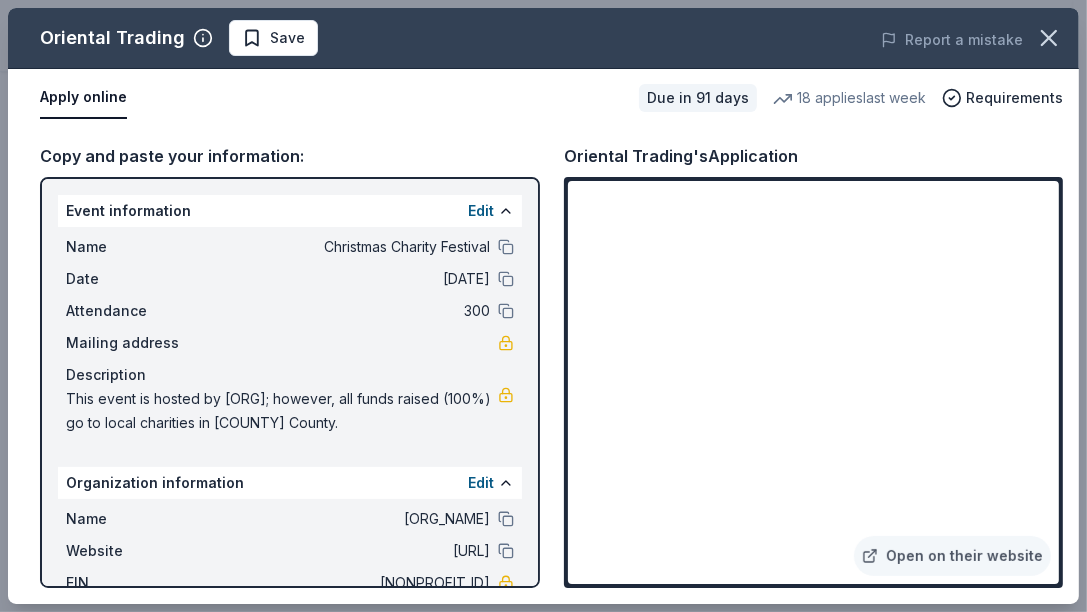 click on "Apply online" at bounding box center [83, 98] 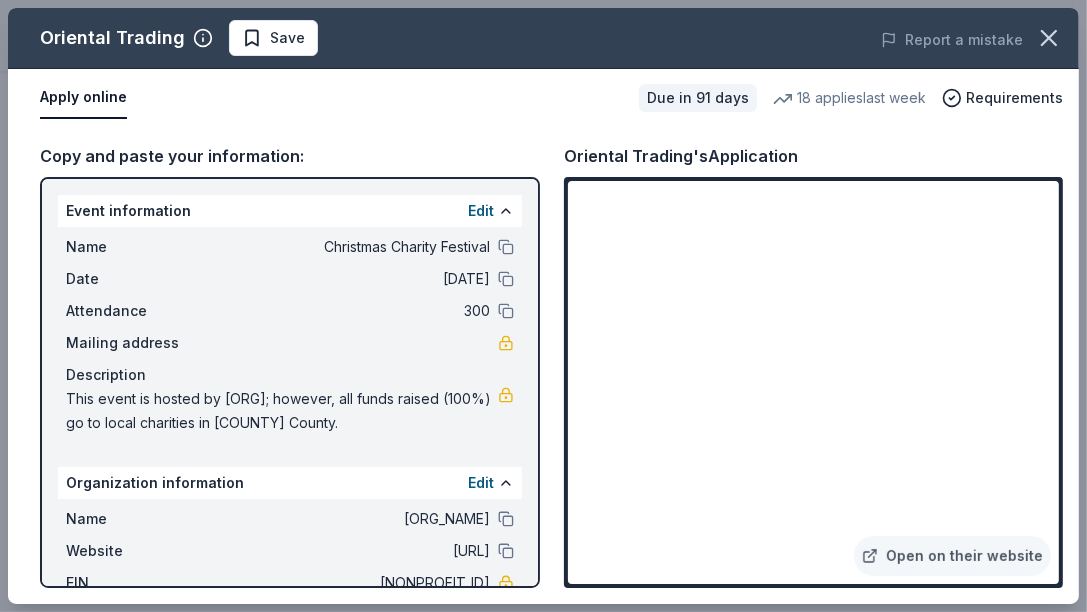click on "Apply online" at bounding box center [83, 98] 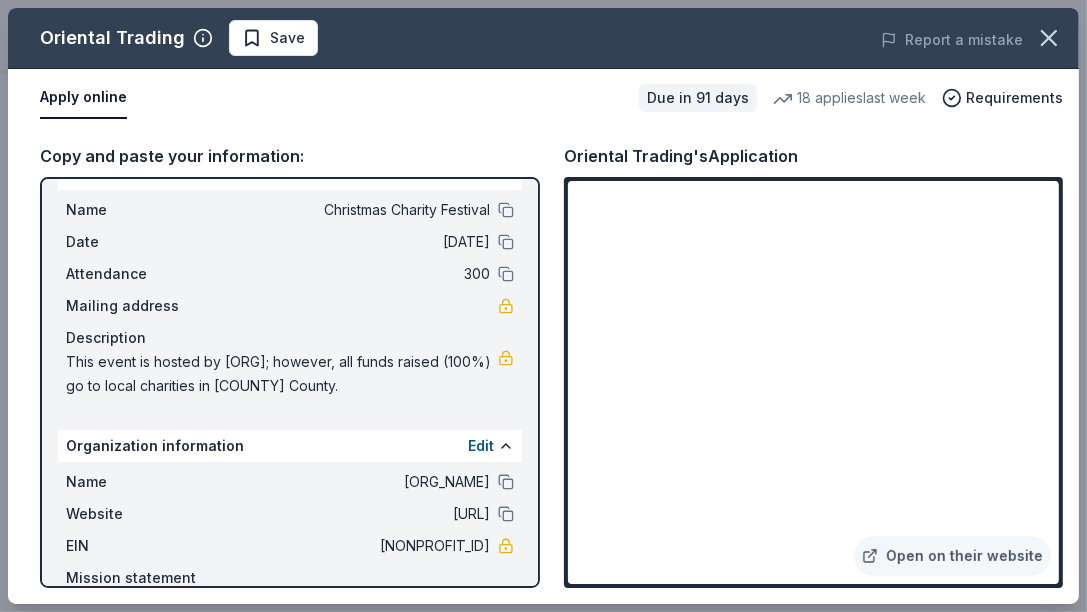 scroll, scrollTop: 137, scrollLeft: 0, axis: vertical 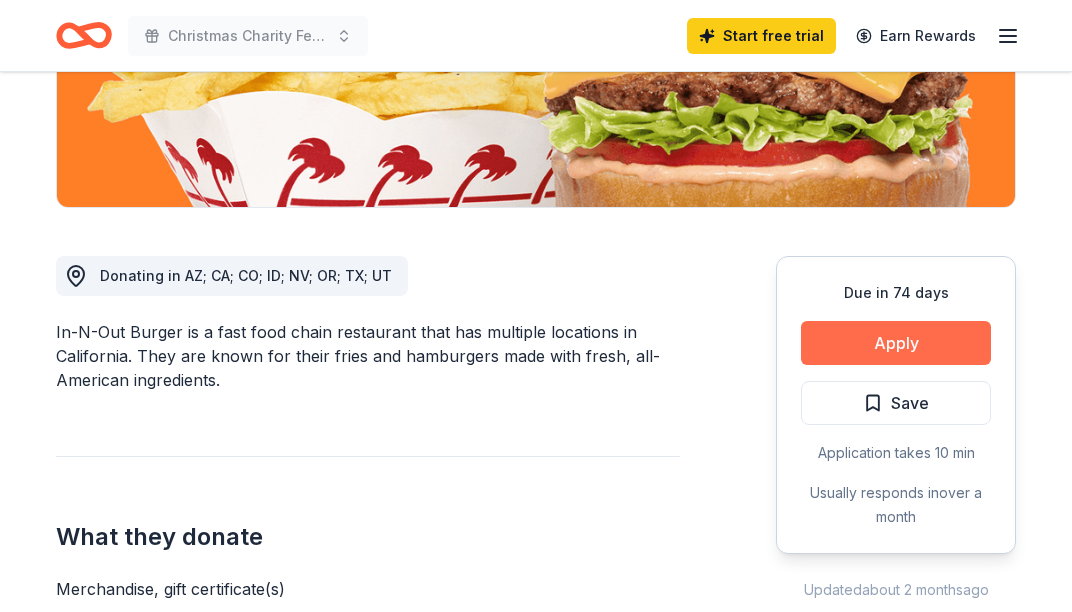 click on "Apply" at bounding box center (896, 343) 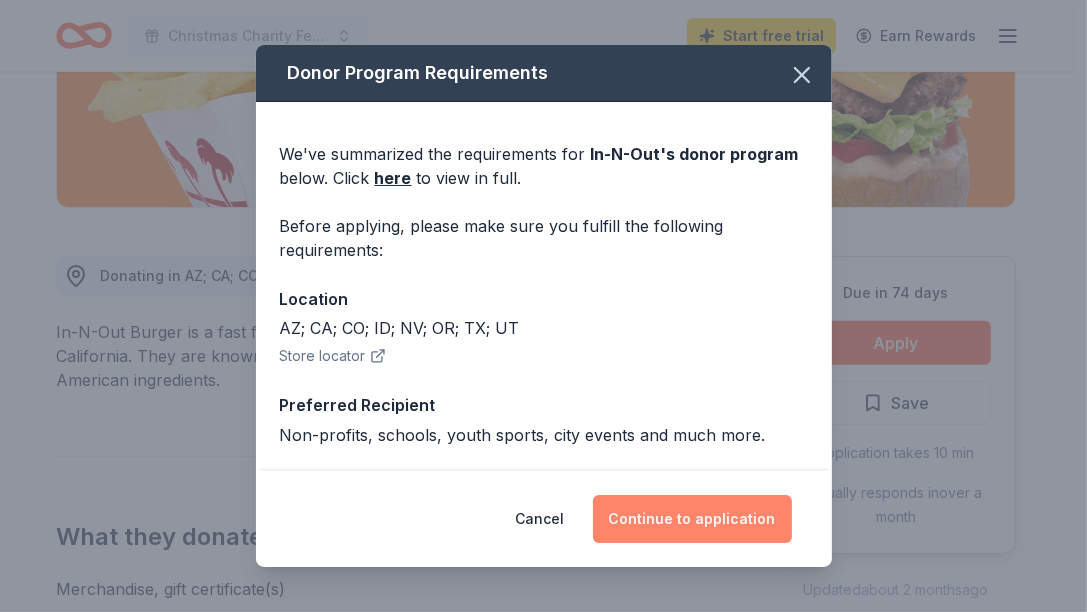 click on "Continue to application" at bounding box center [692, 519] 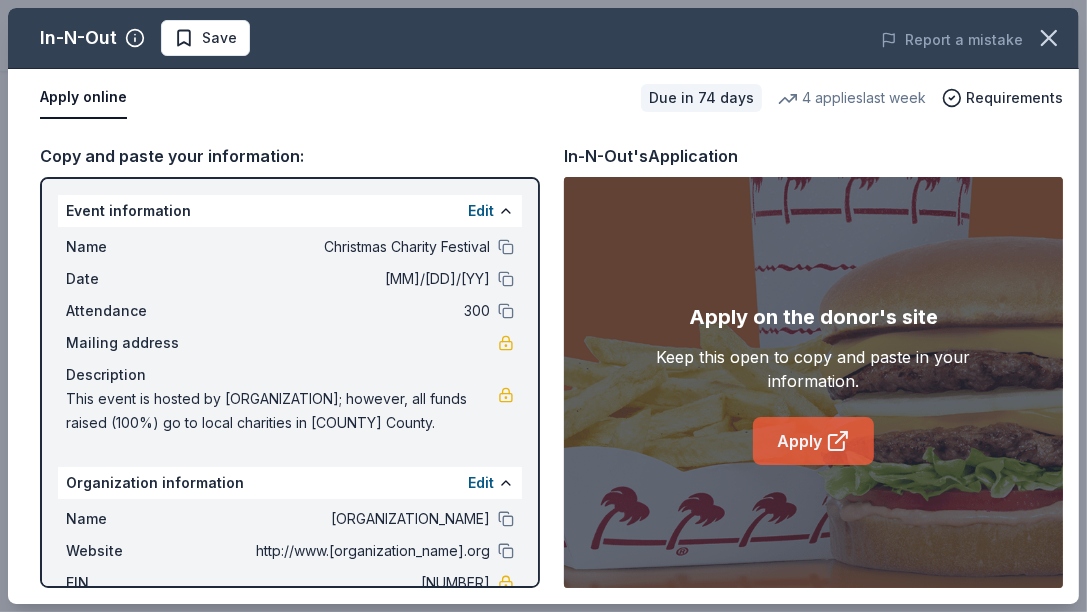click on "Apply" at bounding box center (813, 441) 